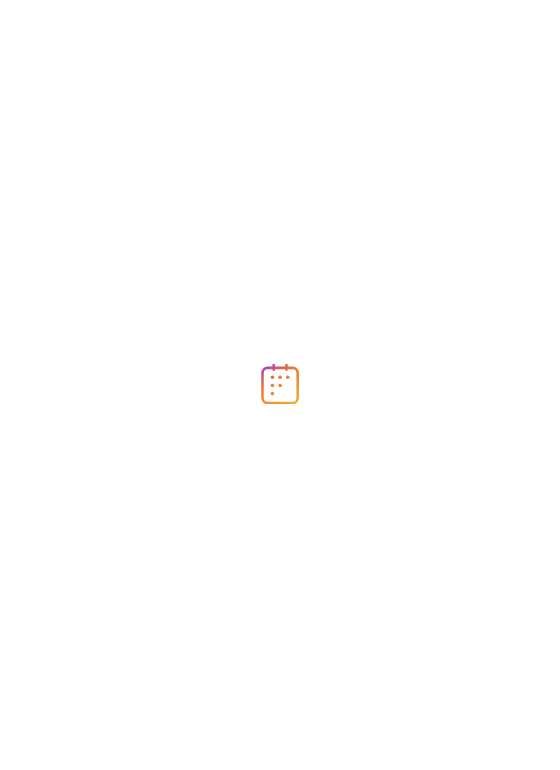 scroll, scrollTop: 0, scrollLeft: 0, axis: both 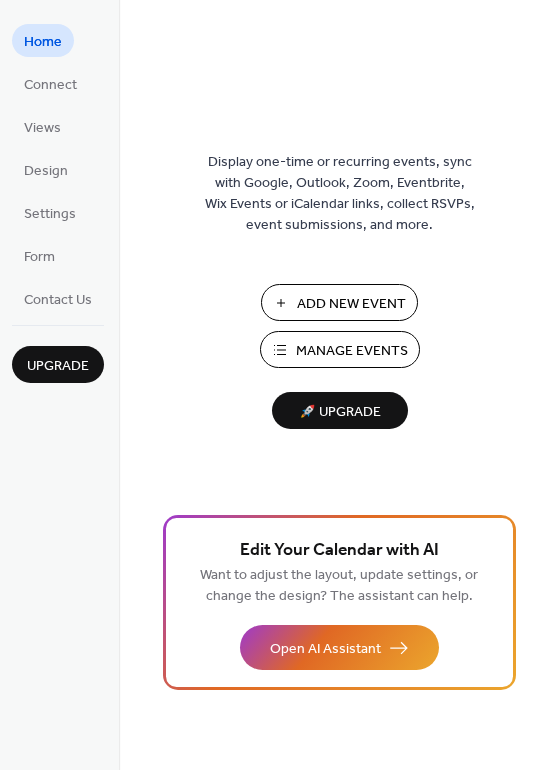 click on "Add New Event" at bounding box center [351, 304] 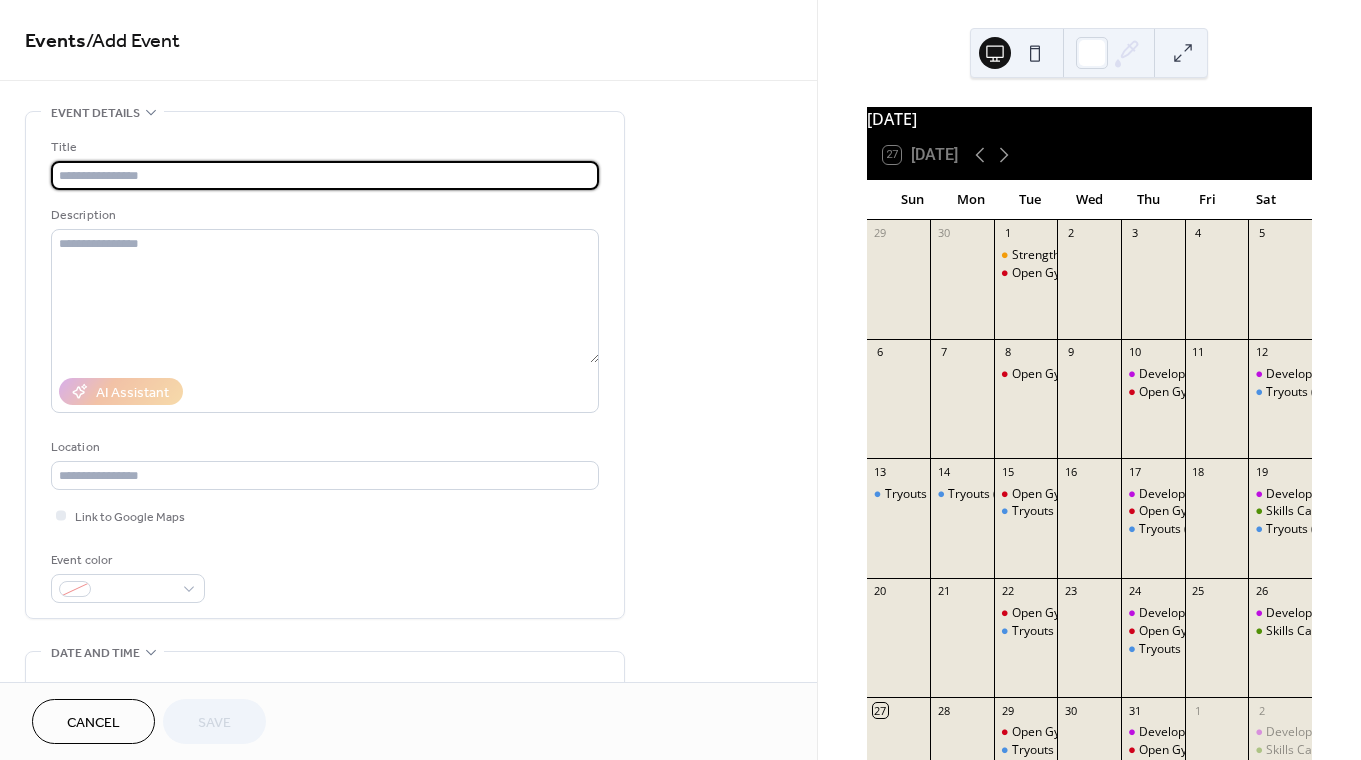 scroll, scrollTop: 0, scrollLeft: 0, axis: both 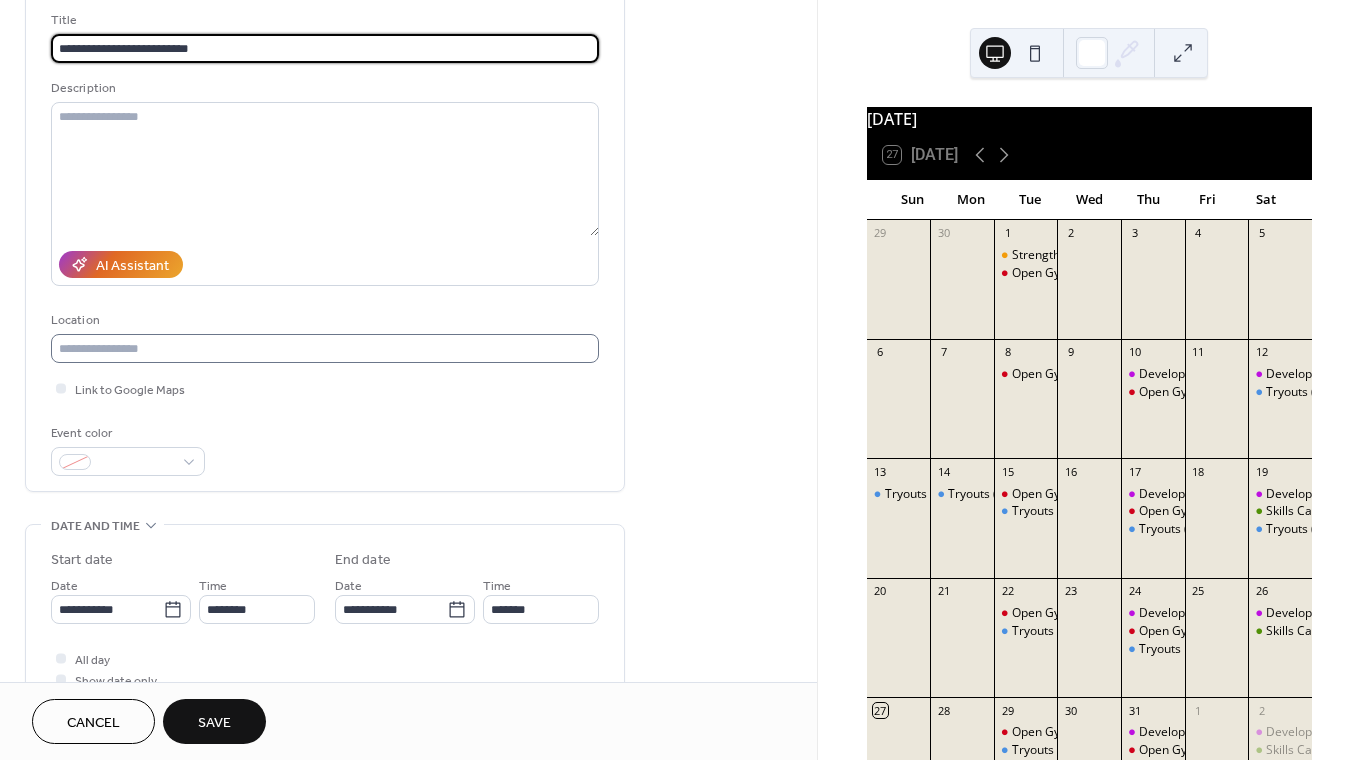 type on "**********" 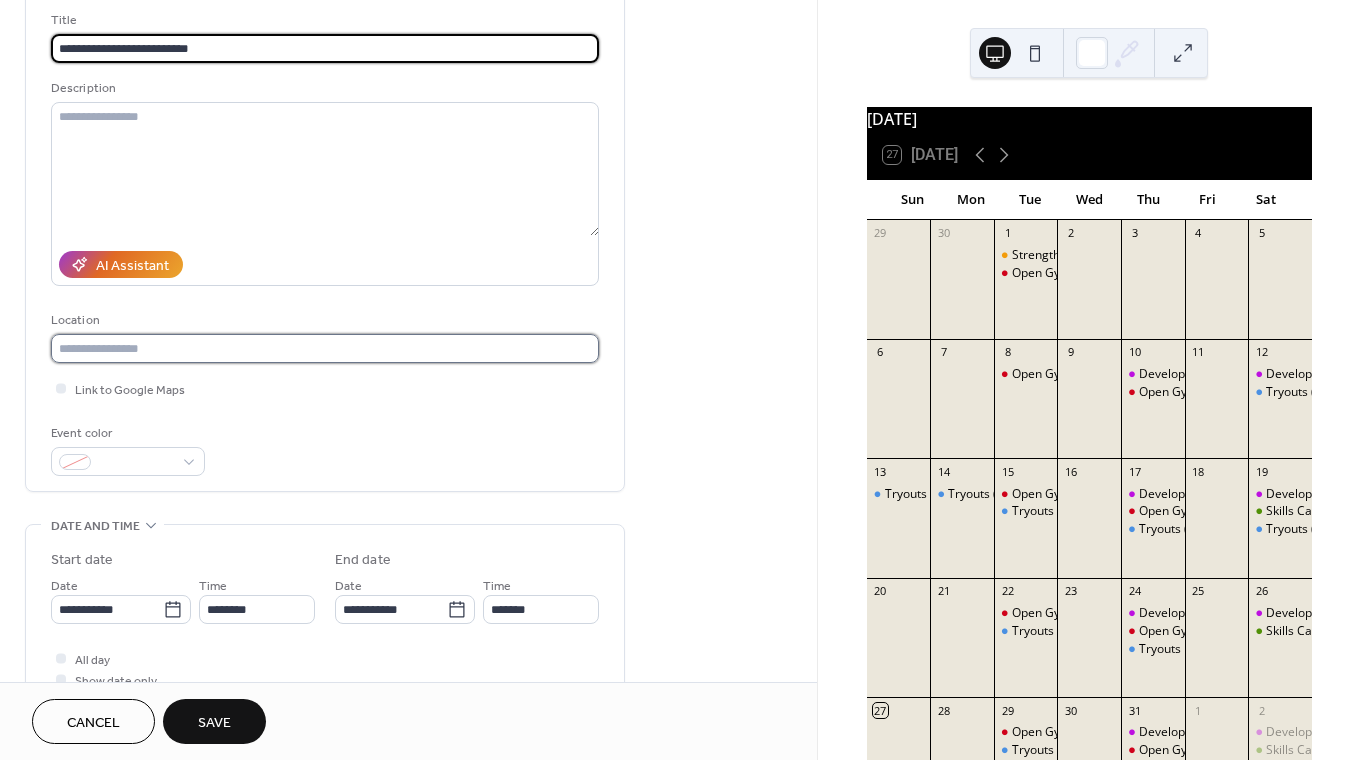 click at bounding box center [325, 348] 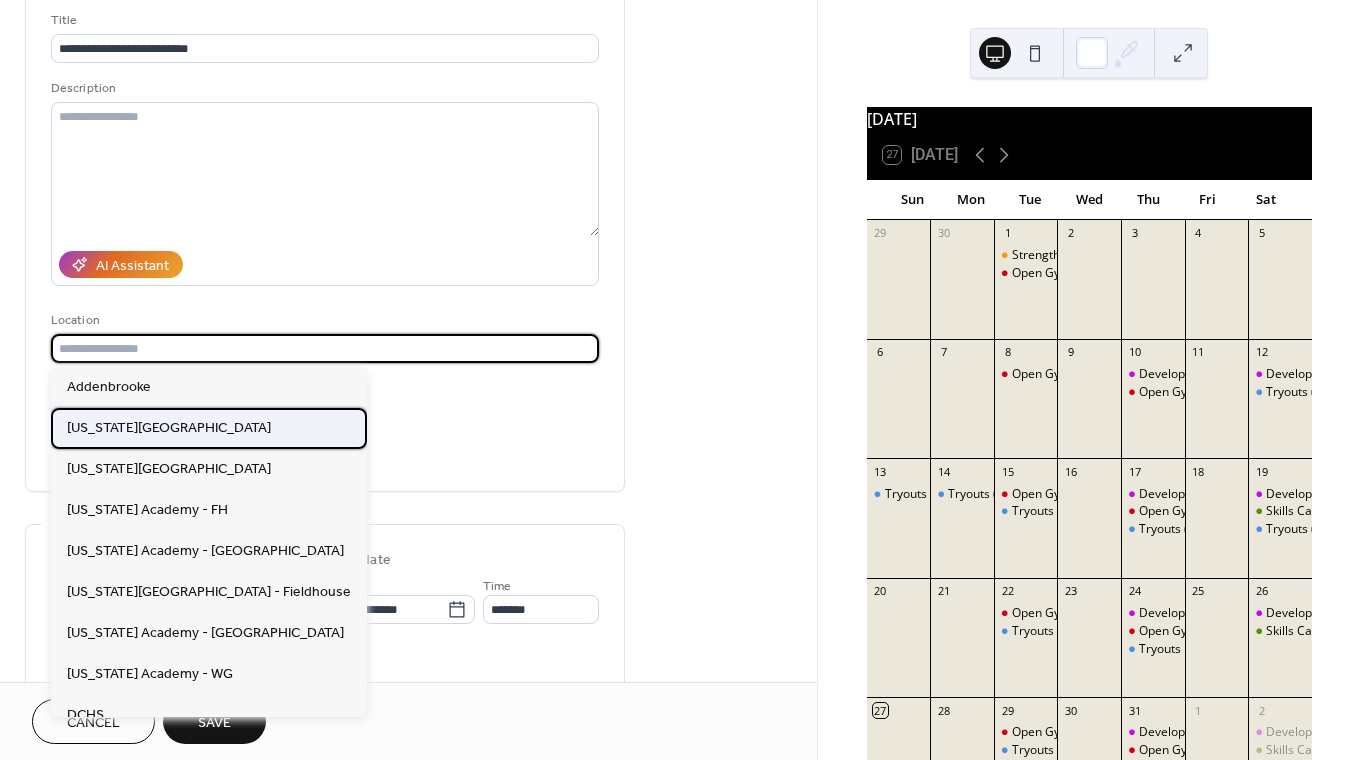 click on "[US_STATE][GEOGRAPHIC_DATA]" at bounding box center (169, 428) 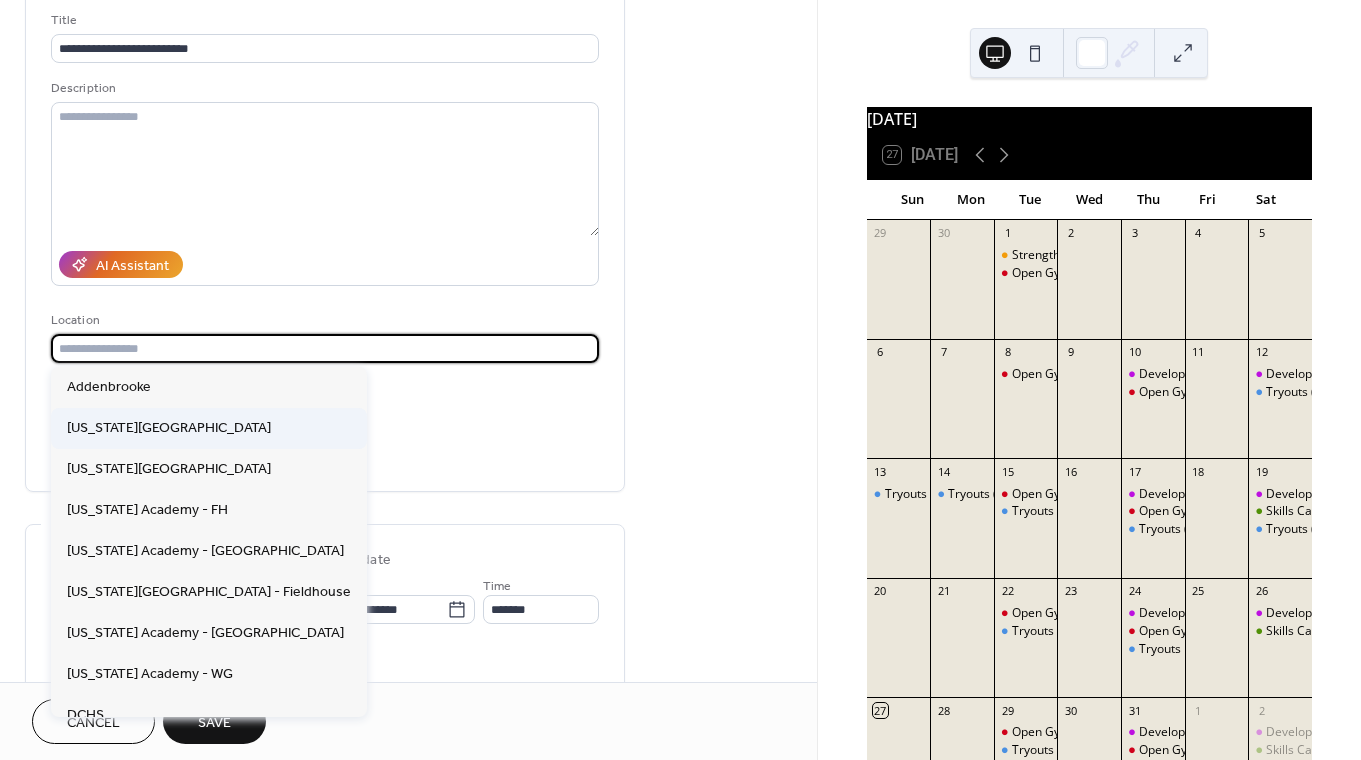 type on "**********" 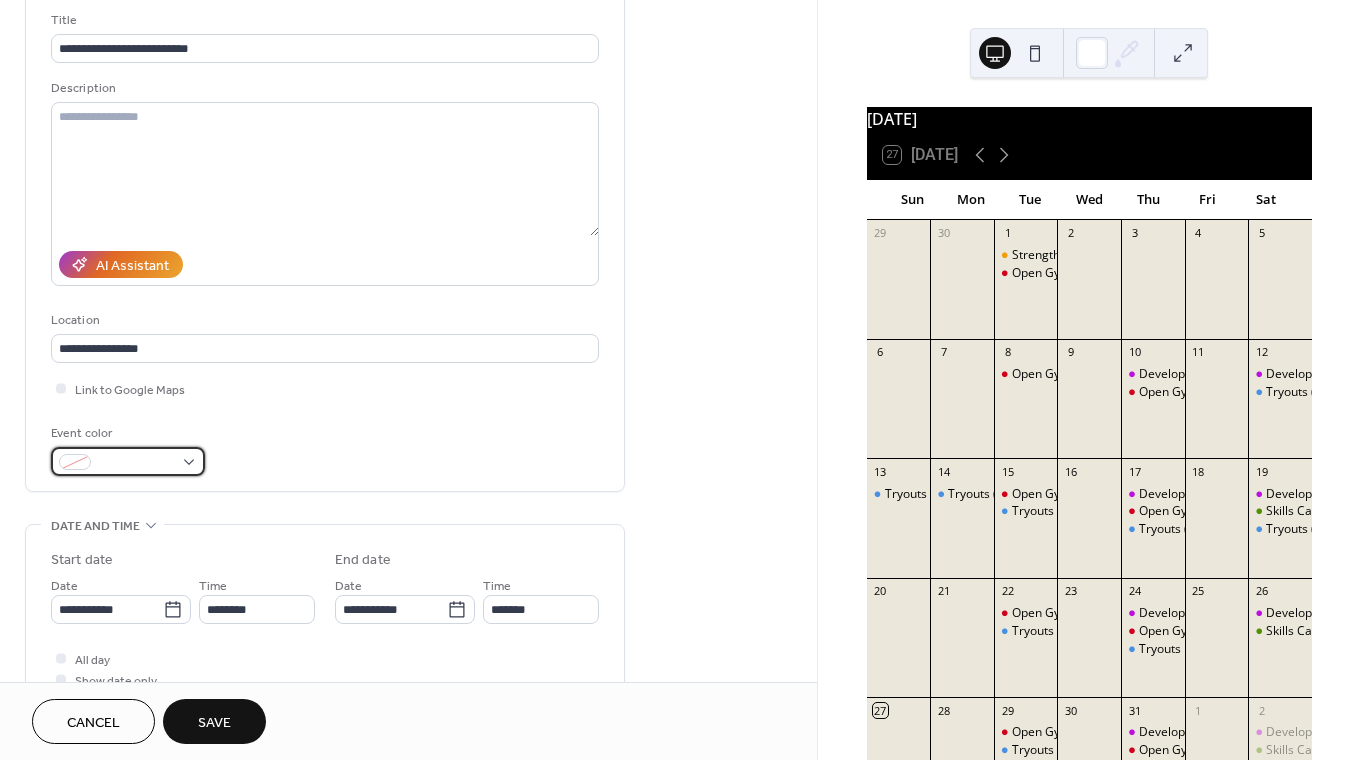 click at bounding box center [136, 463] 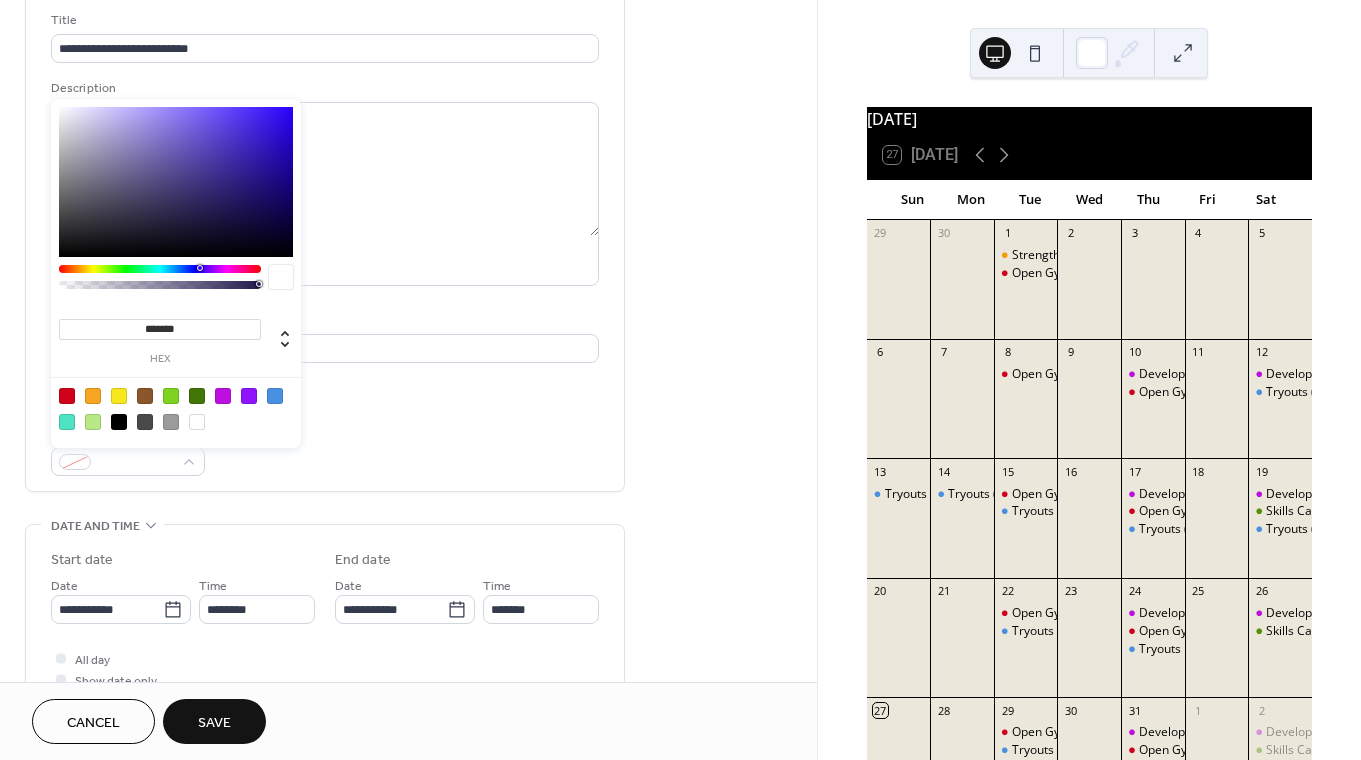 click at bounding box center [275, 396] 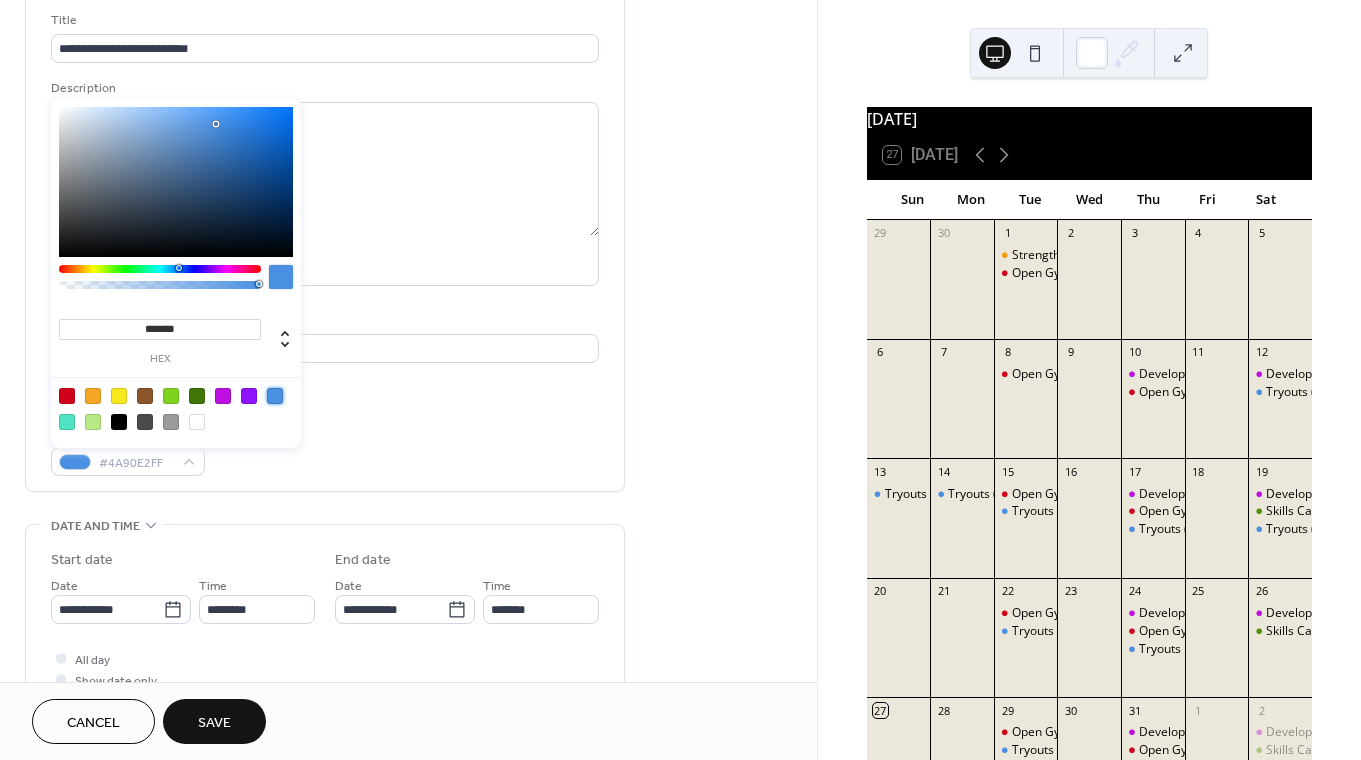 click on "Event color #4A90E2FF" at bounding box center (325, 449) 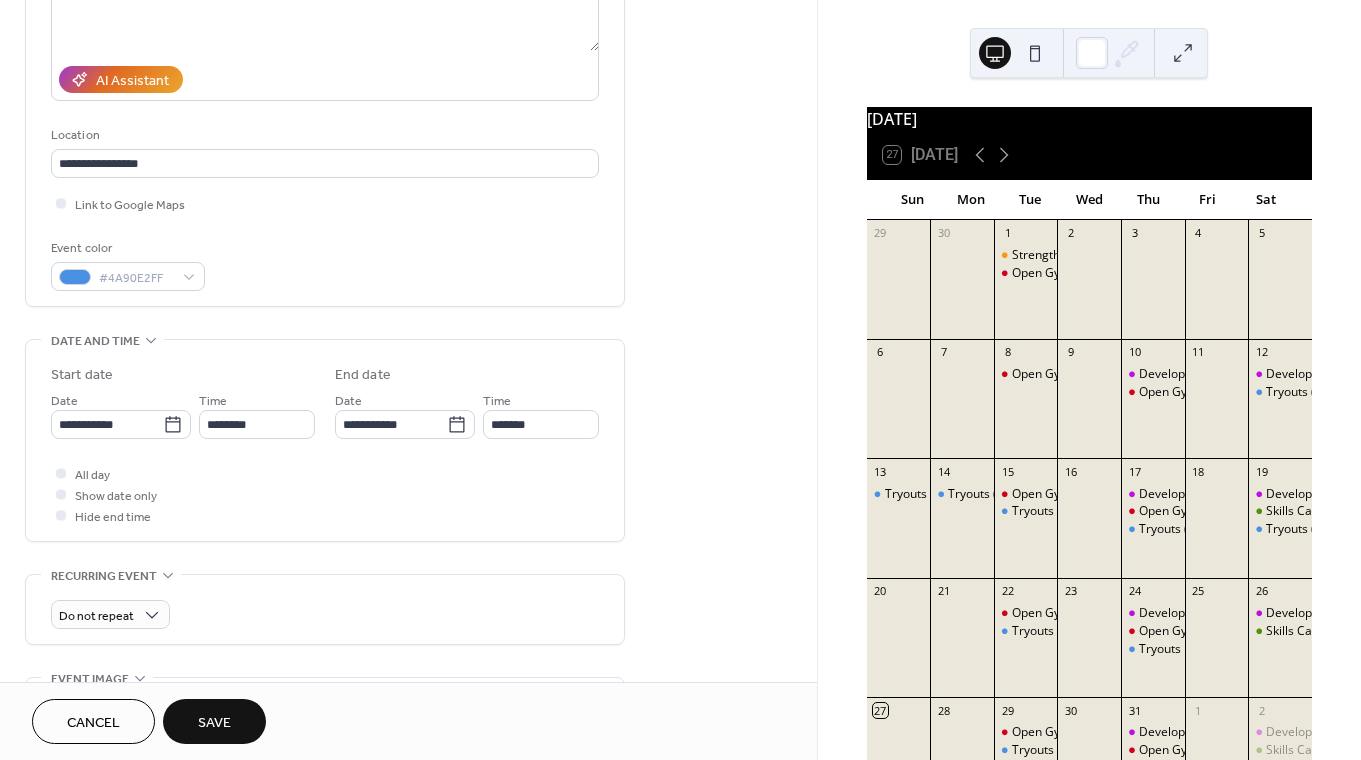 scroll, scrollTop: 313, scrollLeft: 0, axis: vertical 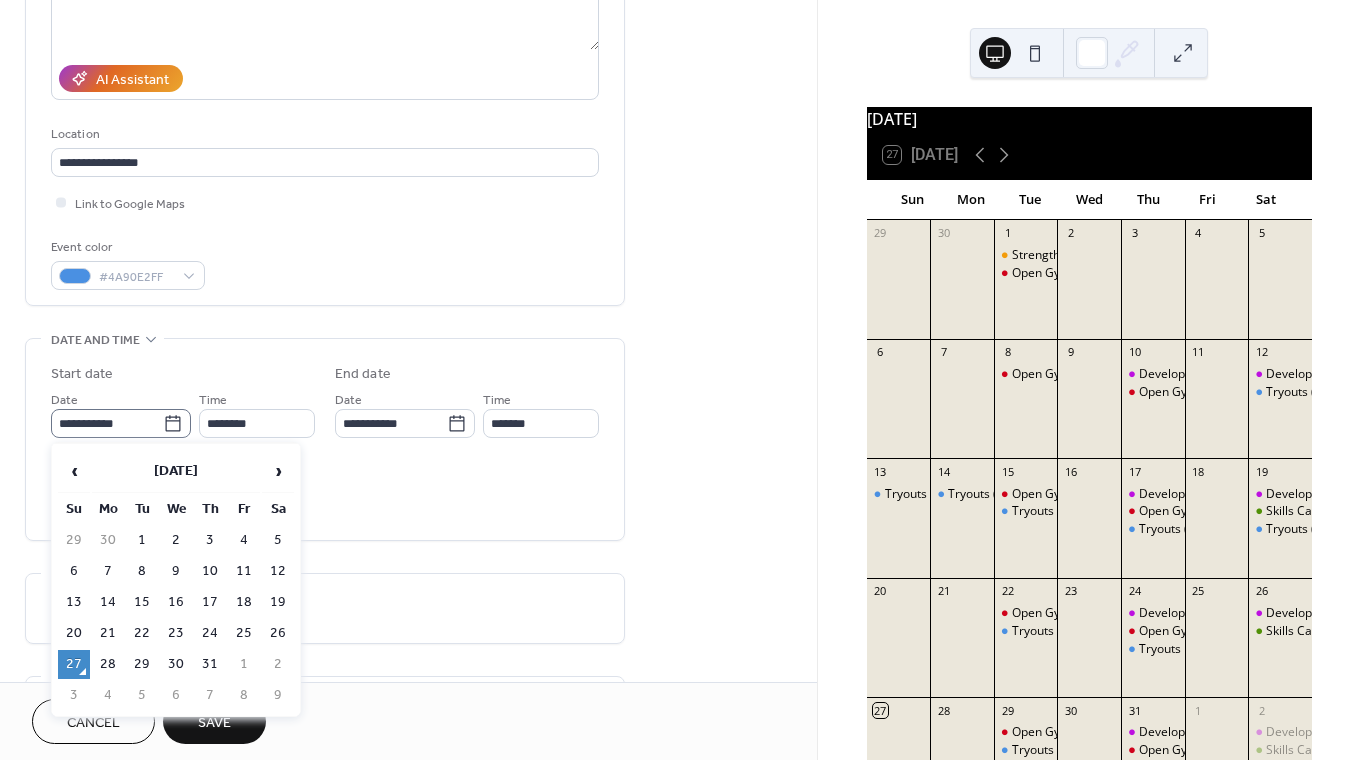 click 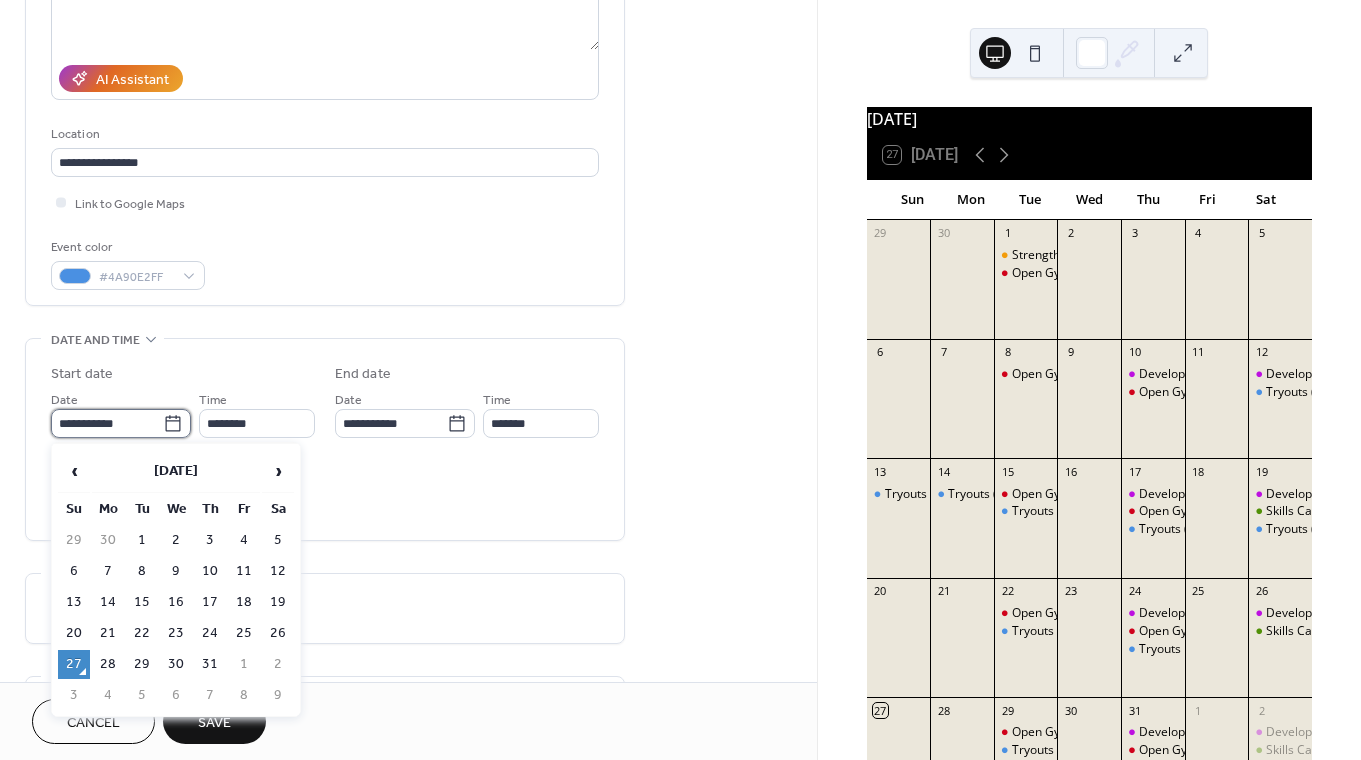 click on "**********" at bounding box center [107, 423] 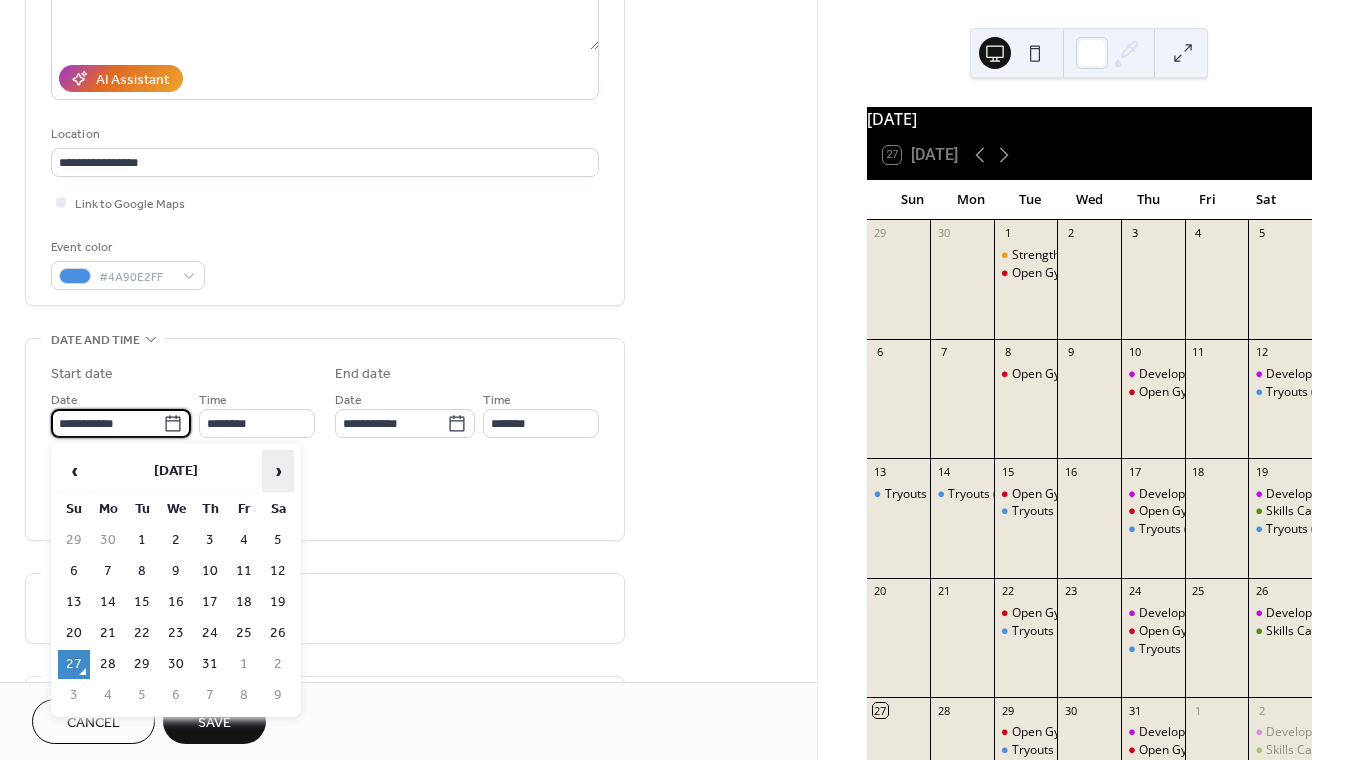 click on "›" at bounding box center (278, 471) 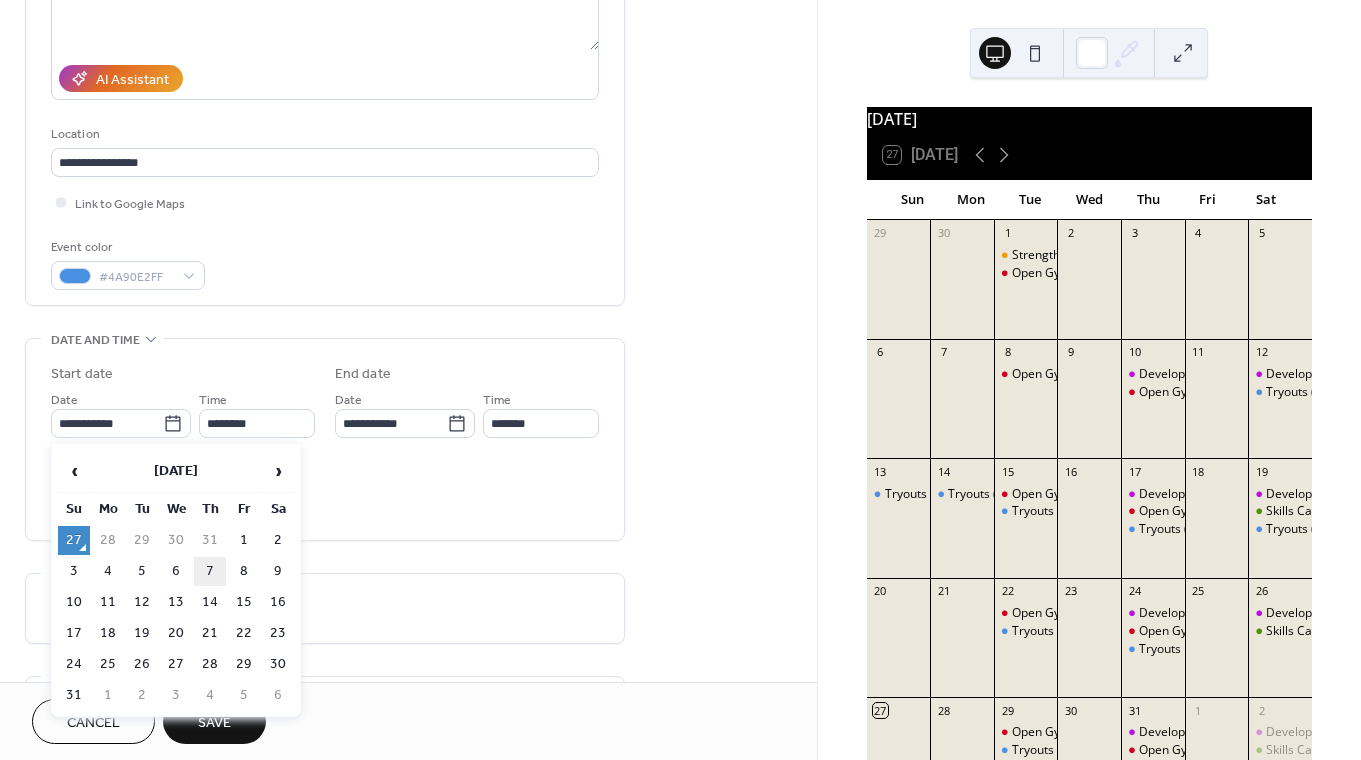 click on "7" at bounding box center [210, 571] 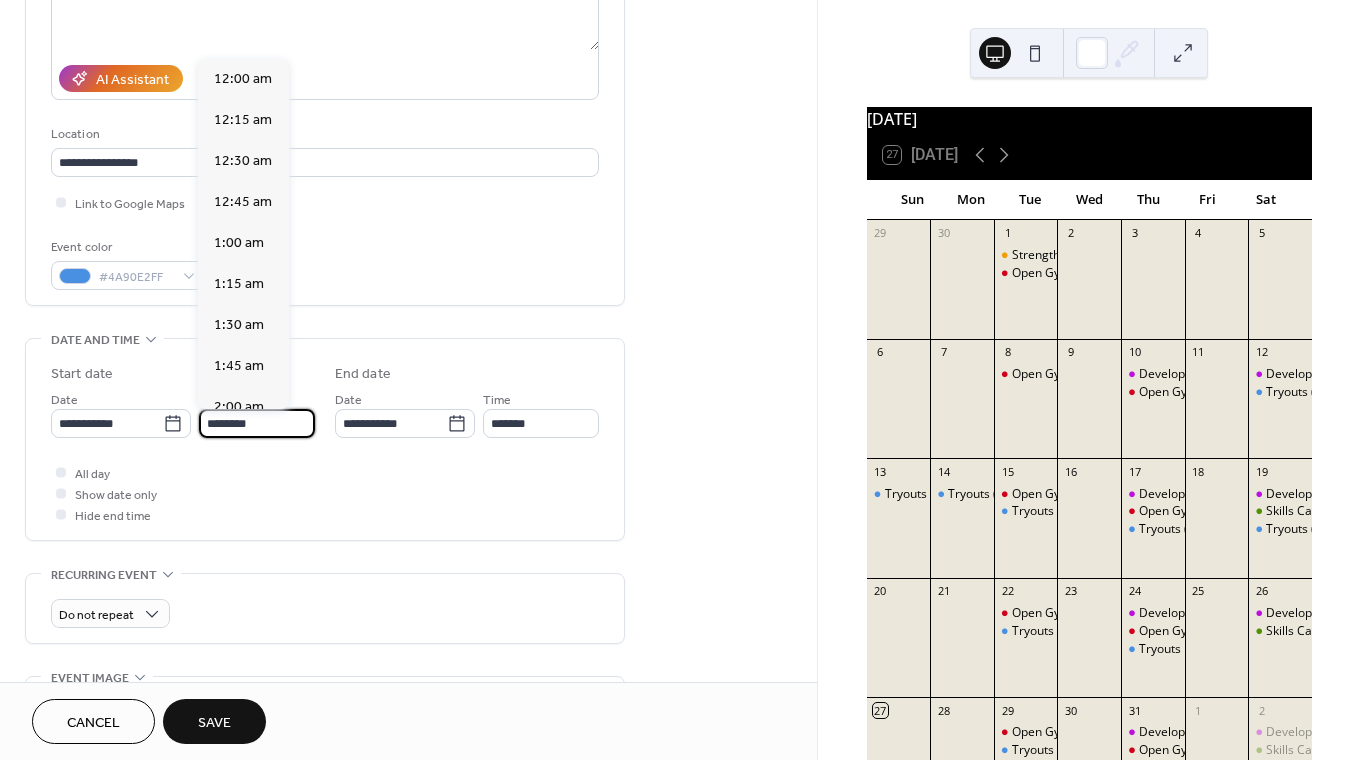 click on "********" at bounding box center [257, 423] 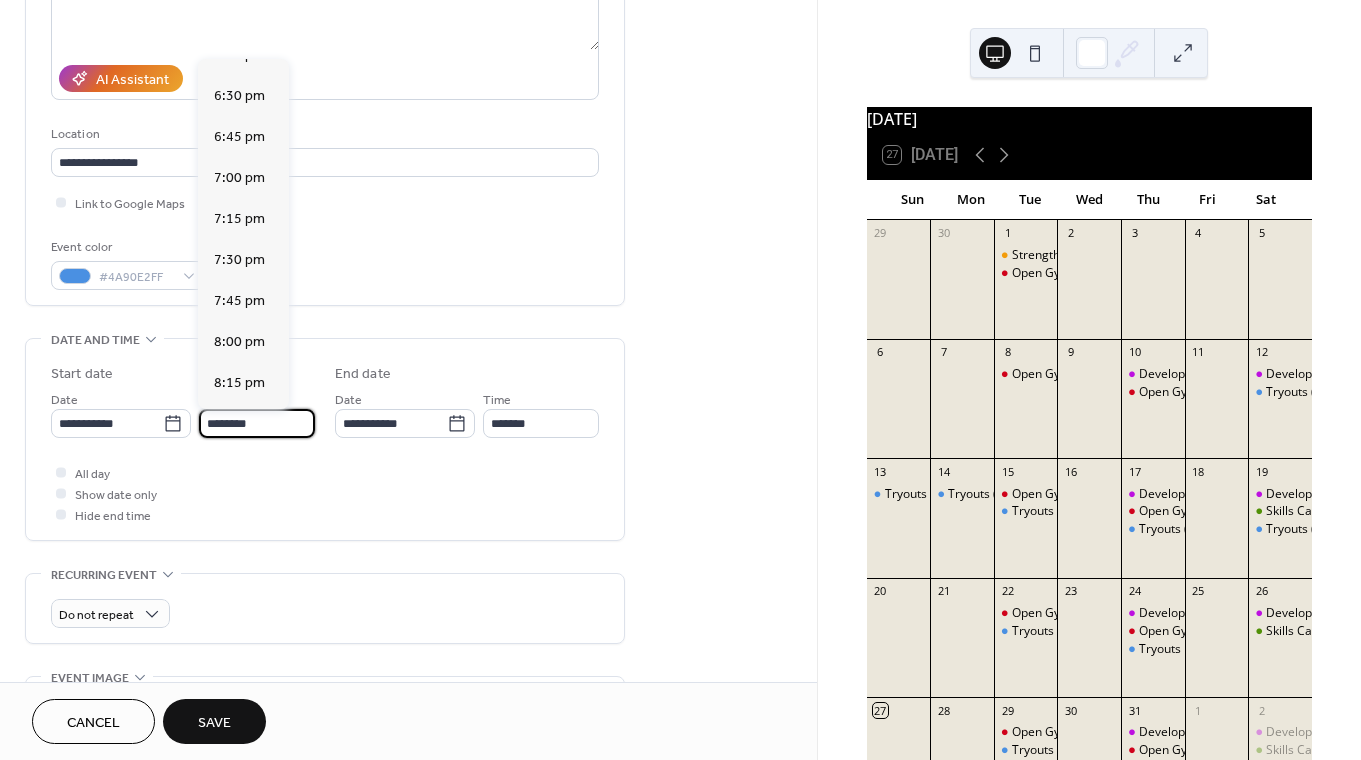 scroll, scrollTop: 3015, scrollLeft: 0, axis: vertical 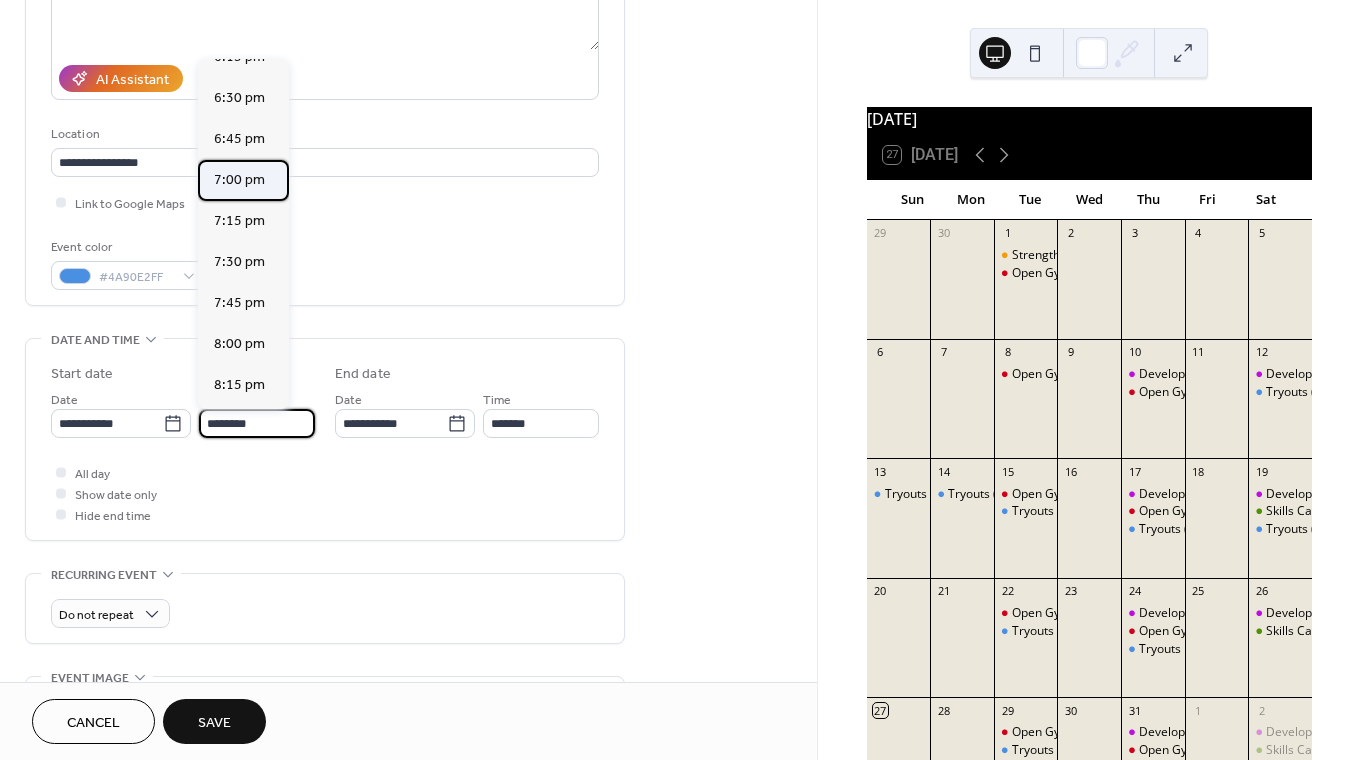 click on "7:00 pm" at bounding box center [239, 180] 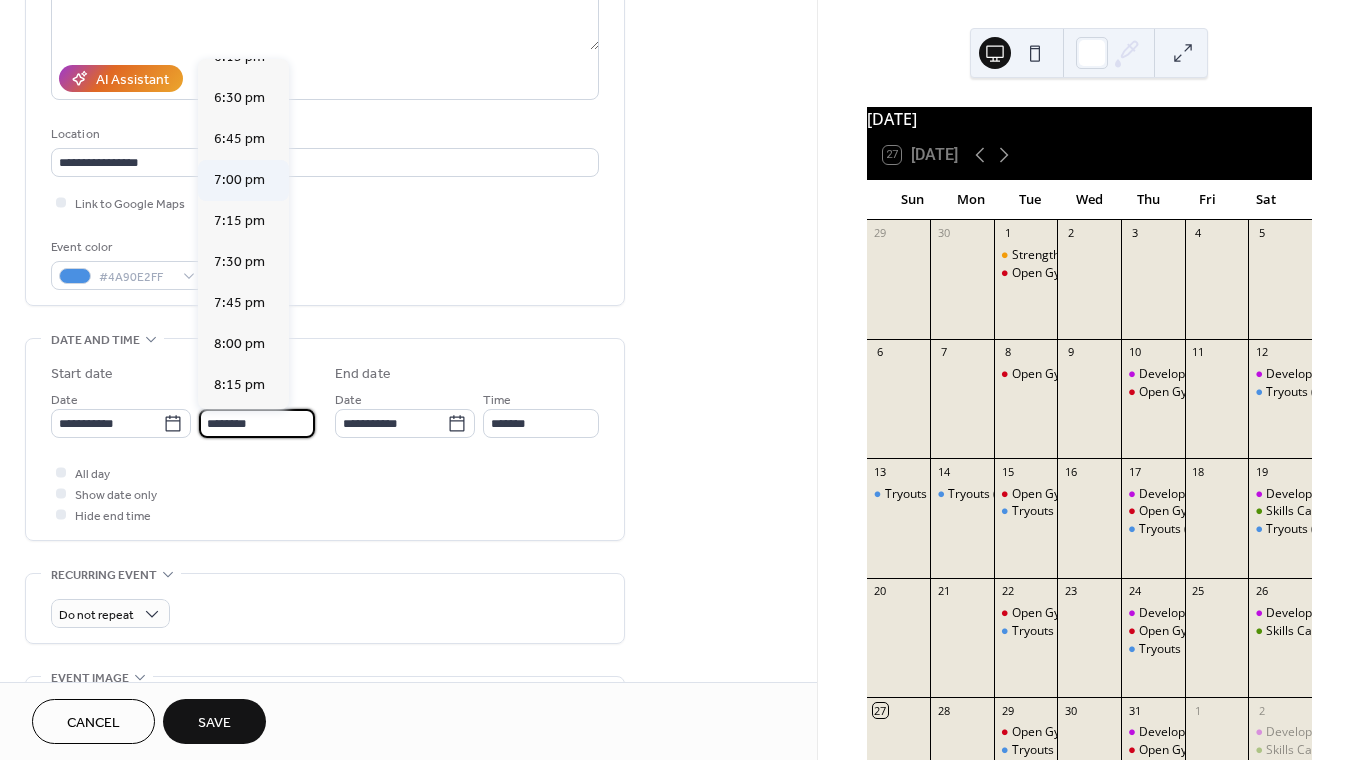 type on "*******" 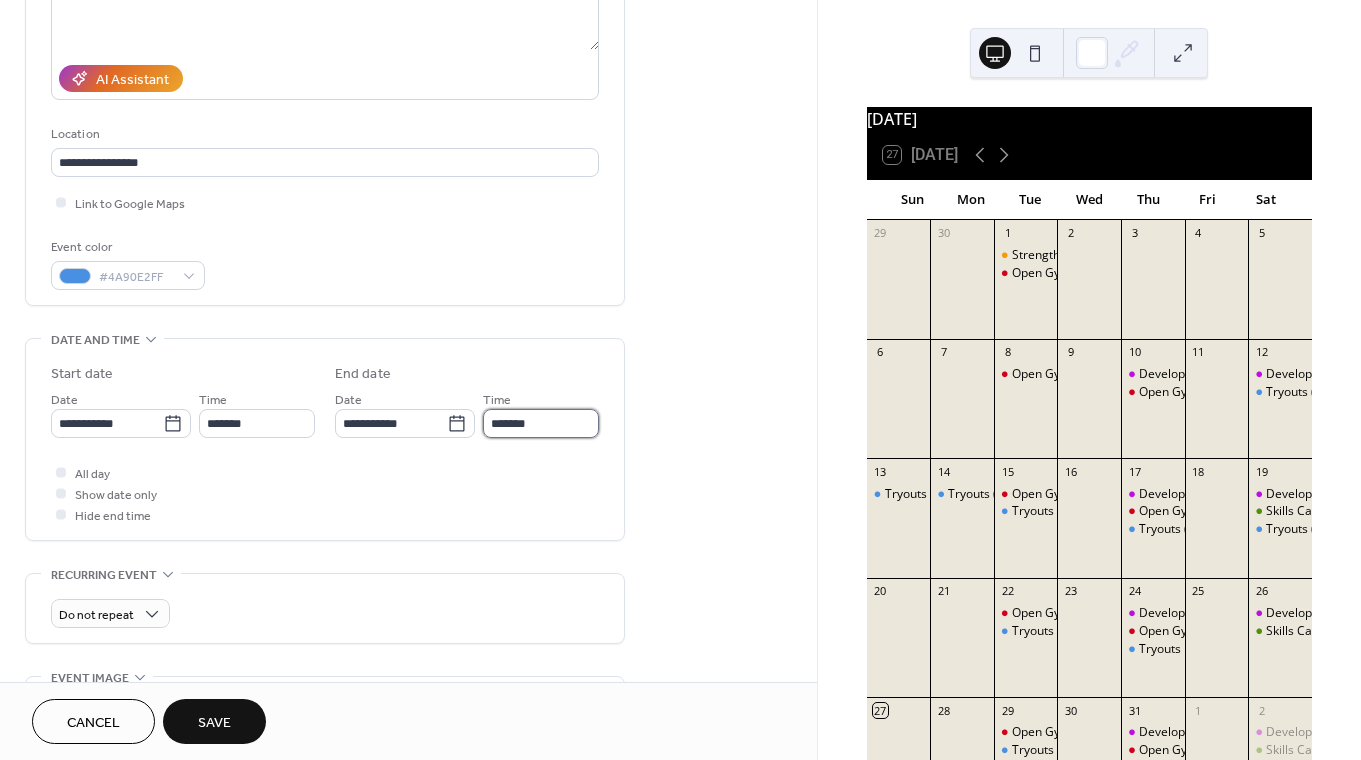 click on "*******" at bounding box center (541, 423) 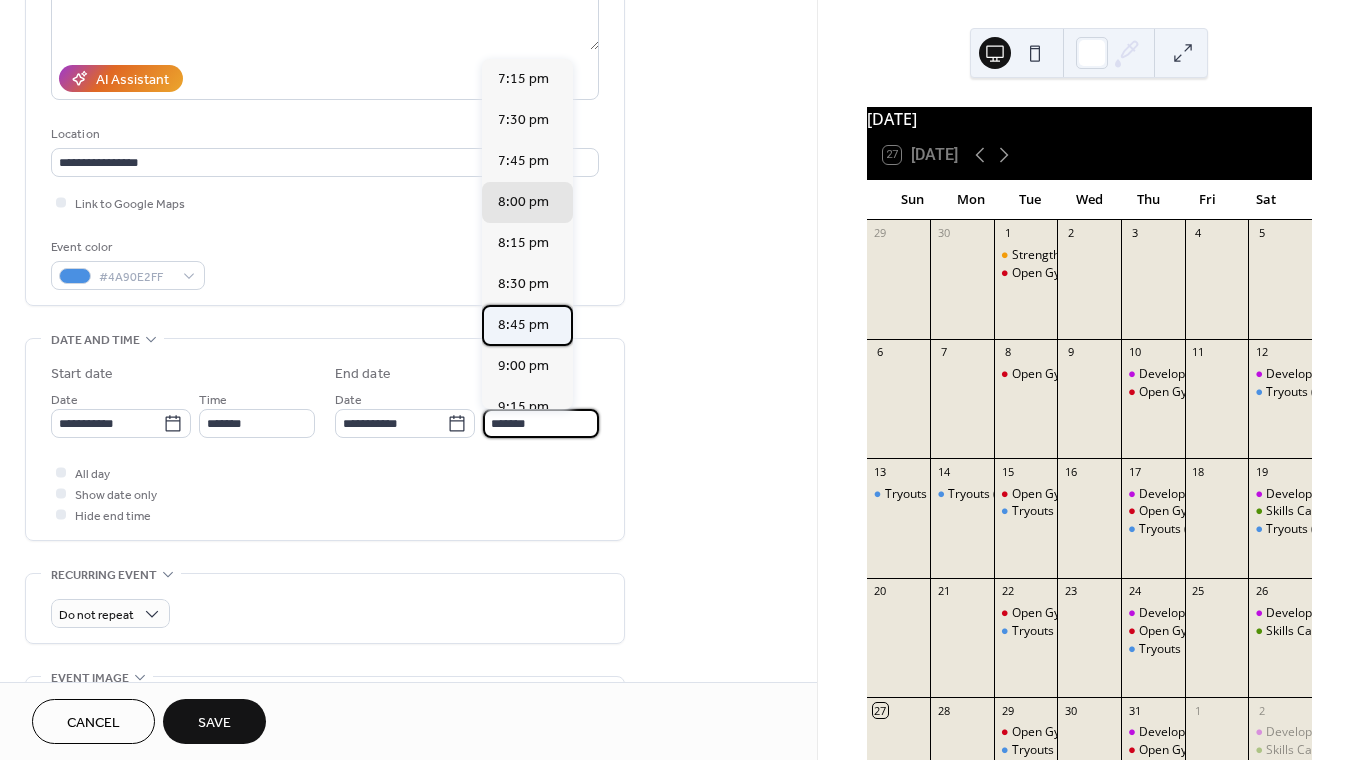 click on "8:45 pm" at bounding box center [523, 325] 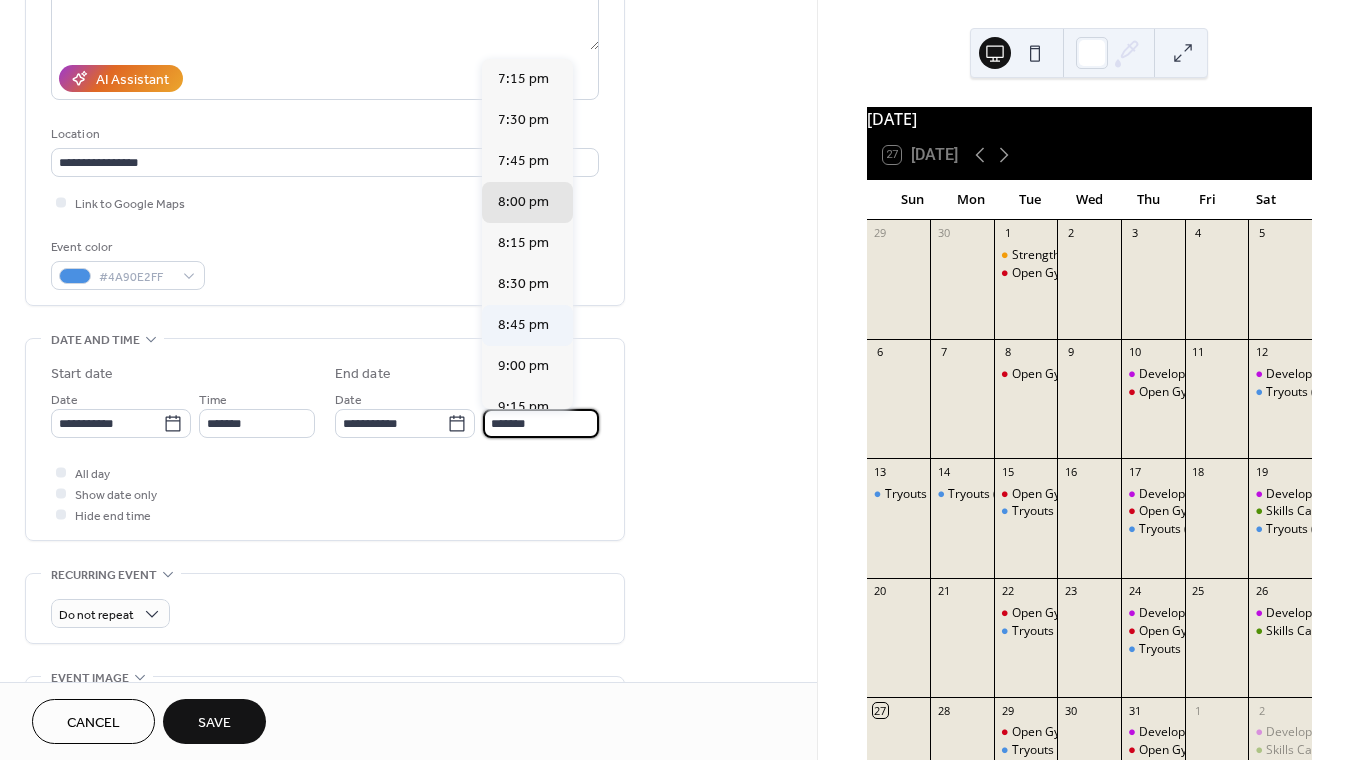 type on "*******" 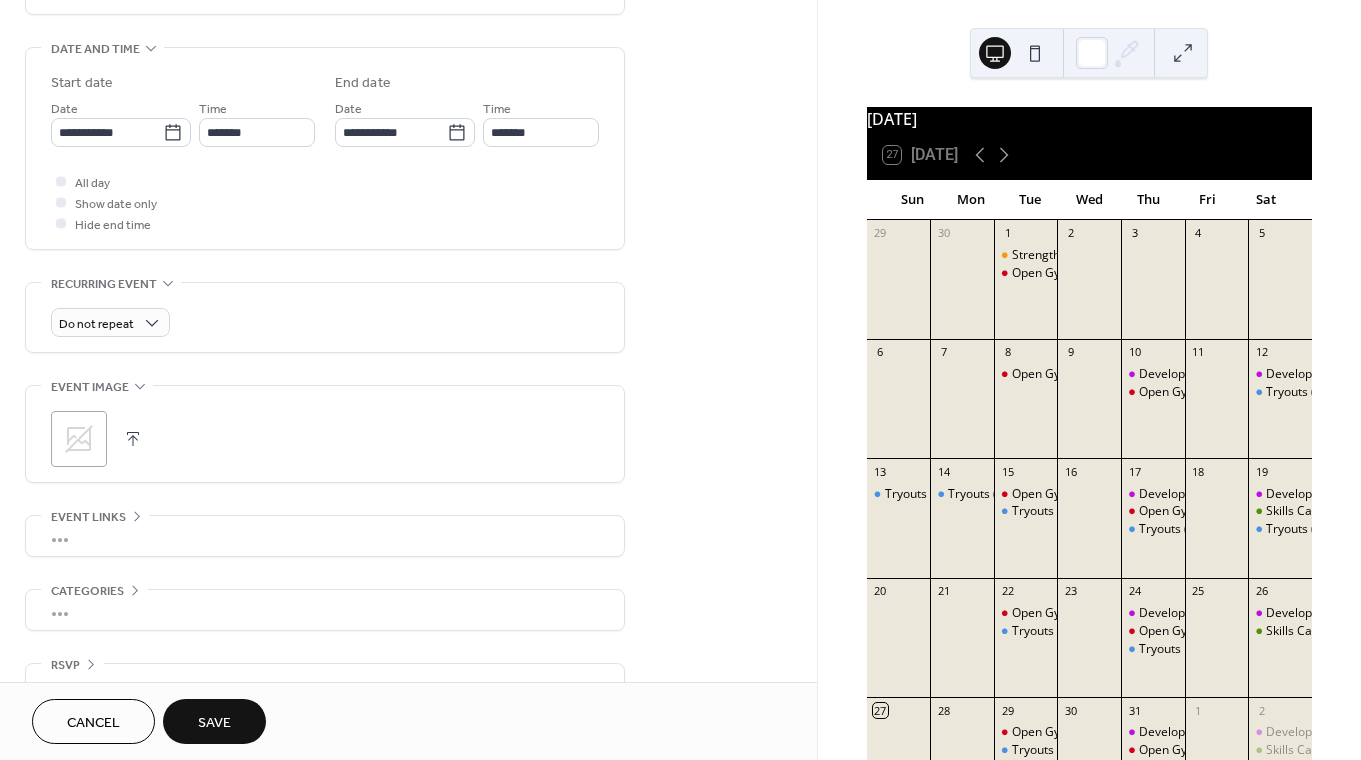 scroll, scrollTop: 647, scrollLeft: 0, axis: vertical 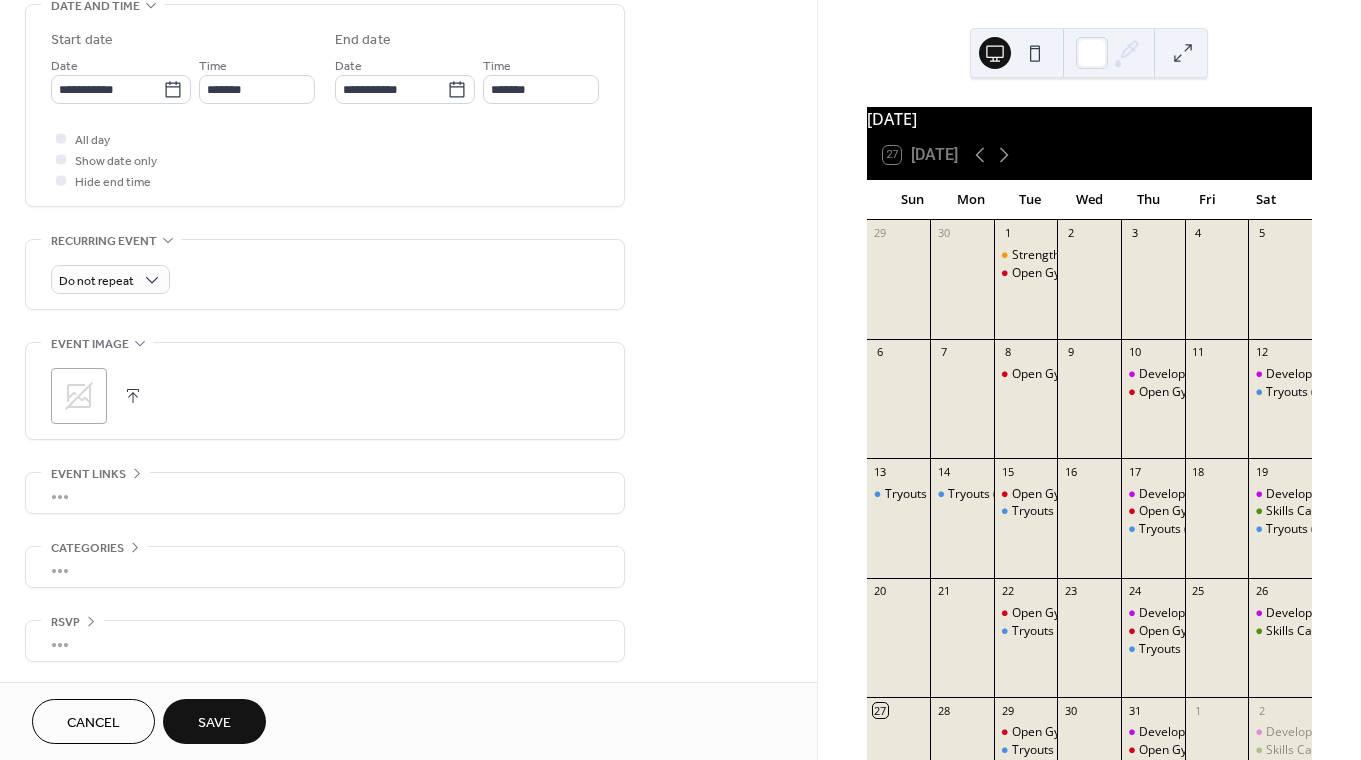 click on "Save" at bounding box center (214, 723) 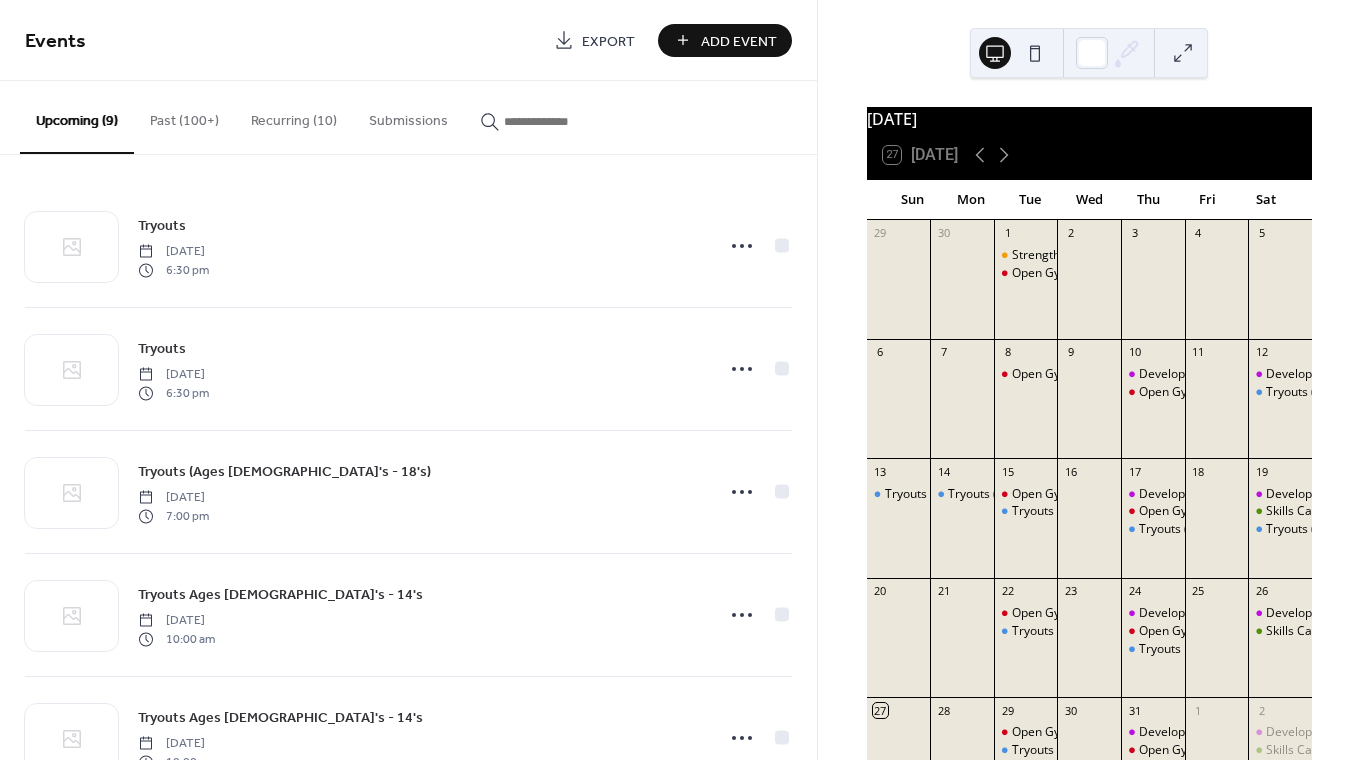 click on "Add Event" at bounding box center (739, 41) 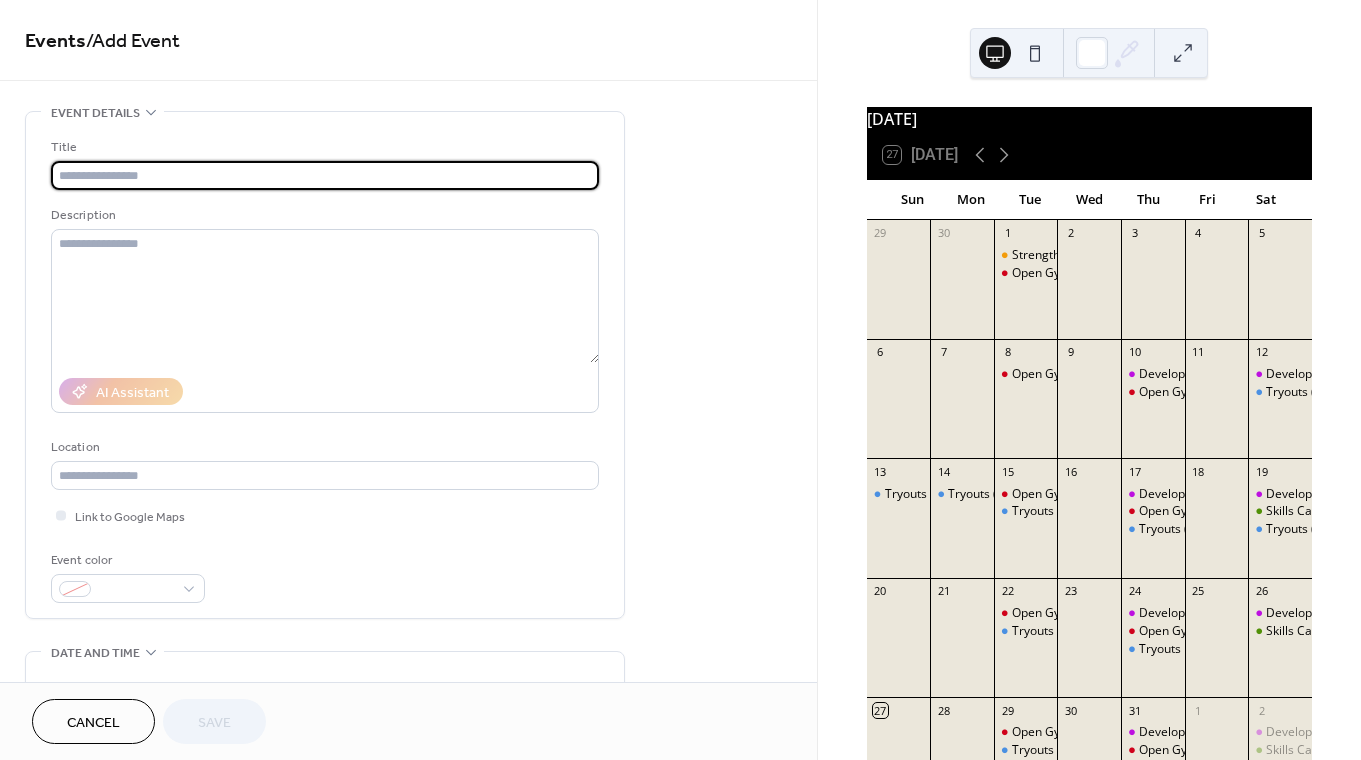 click at bounding box center [325, 175] 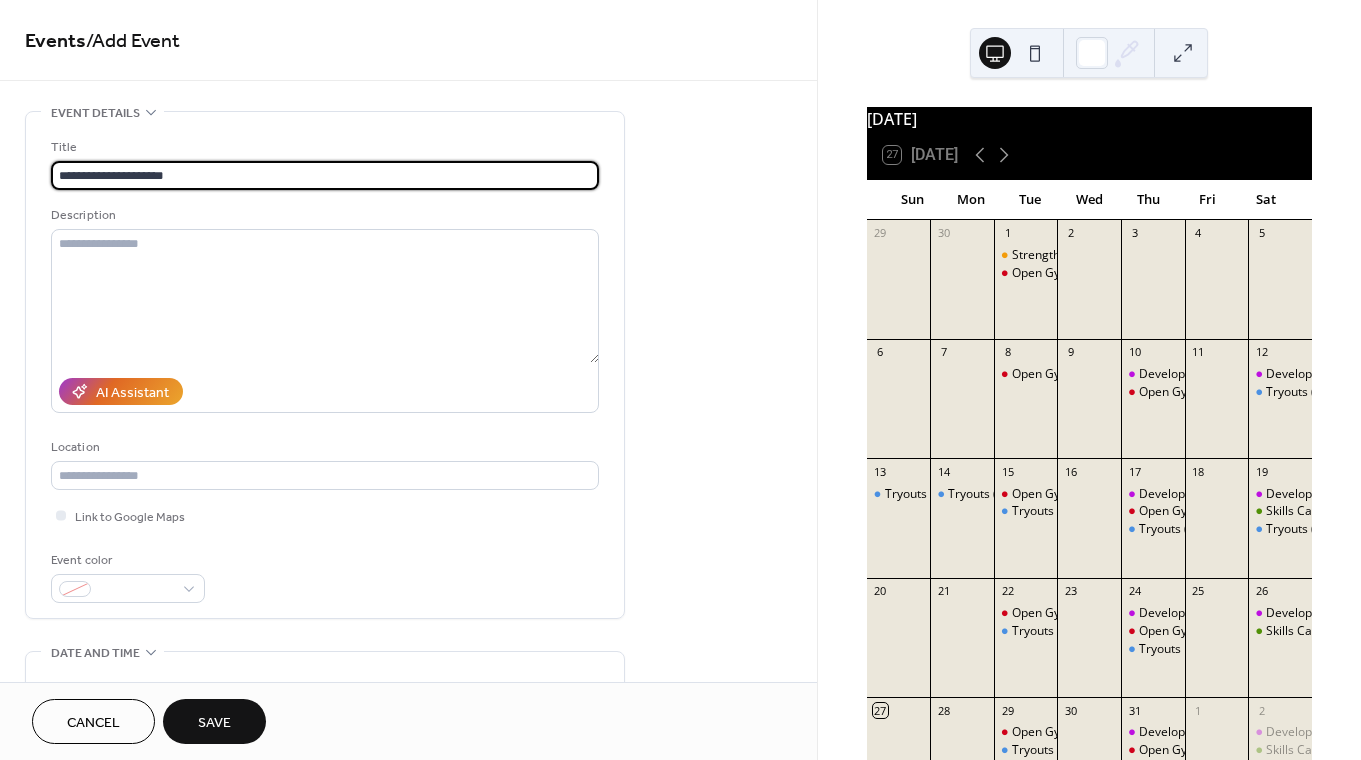 drag, startPoint x: 248, startPoint y: 175, endPoint x: 42, endPoint y: 173, distance: 206.0097 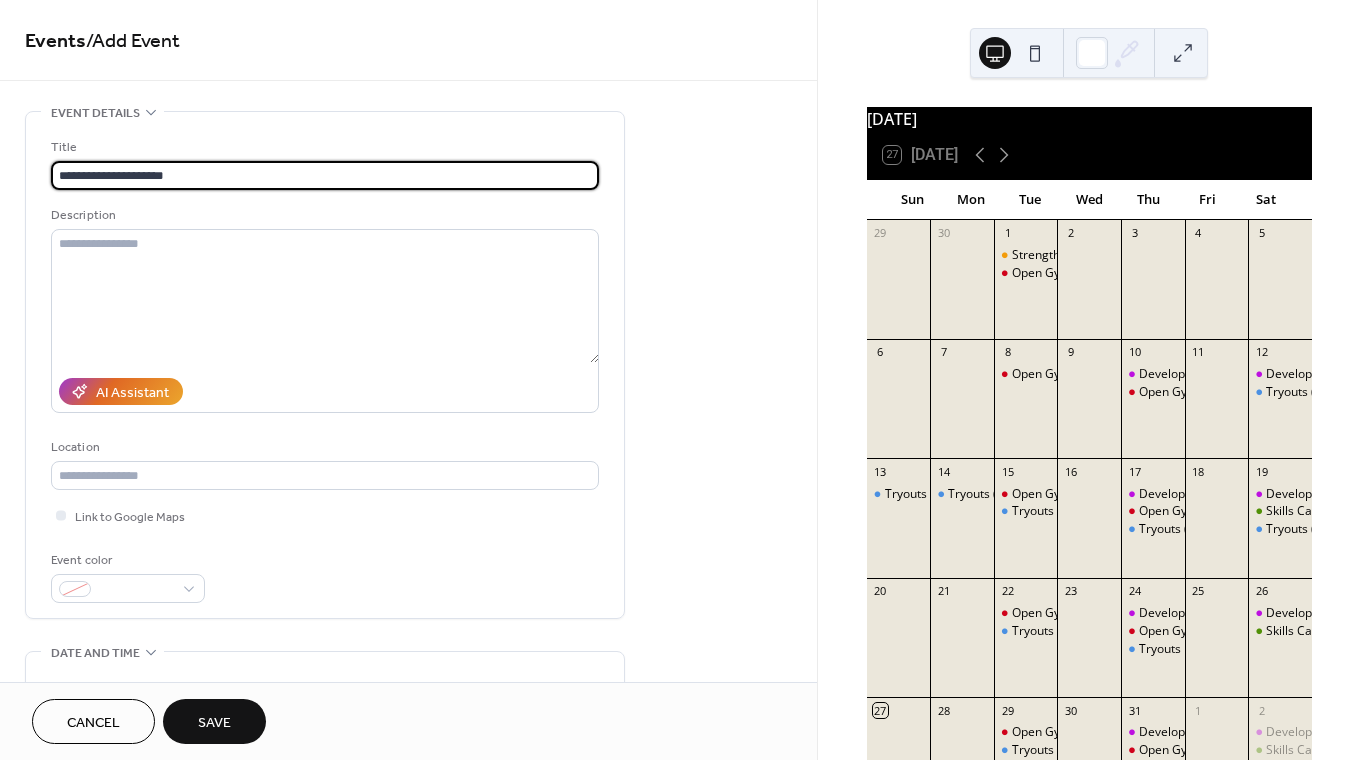 click on "**********" at bounding box center (325, 365) 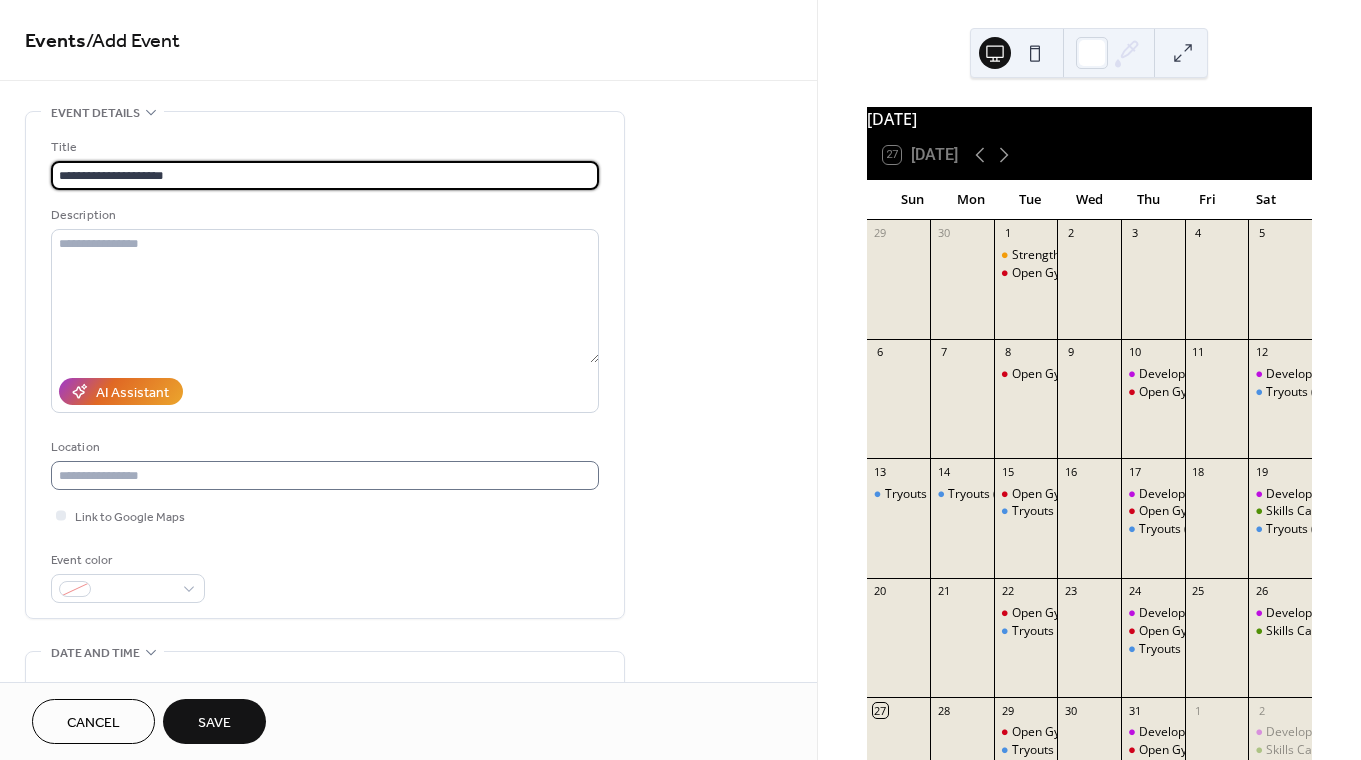 type on "**********" 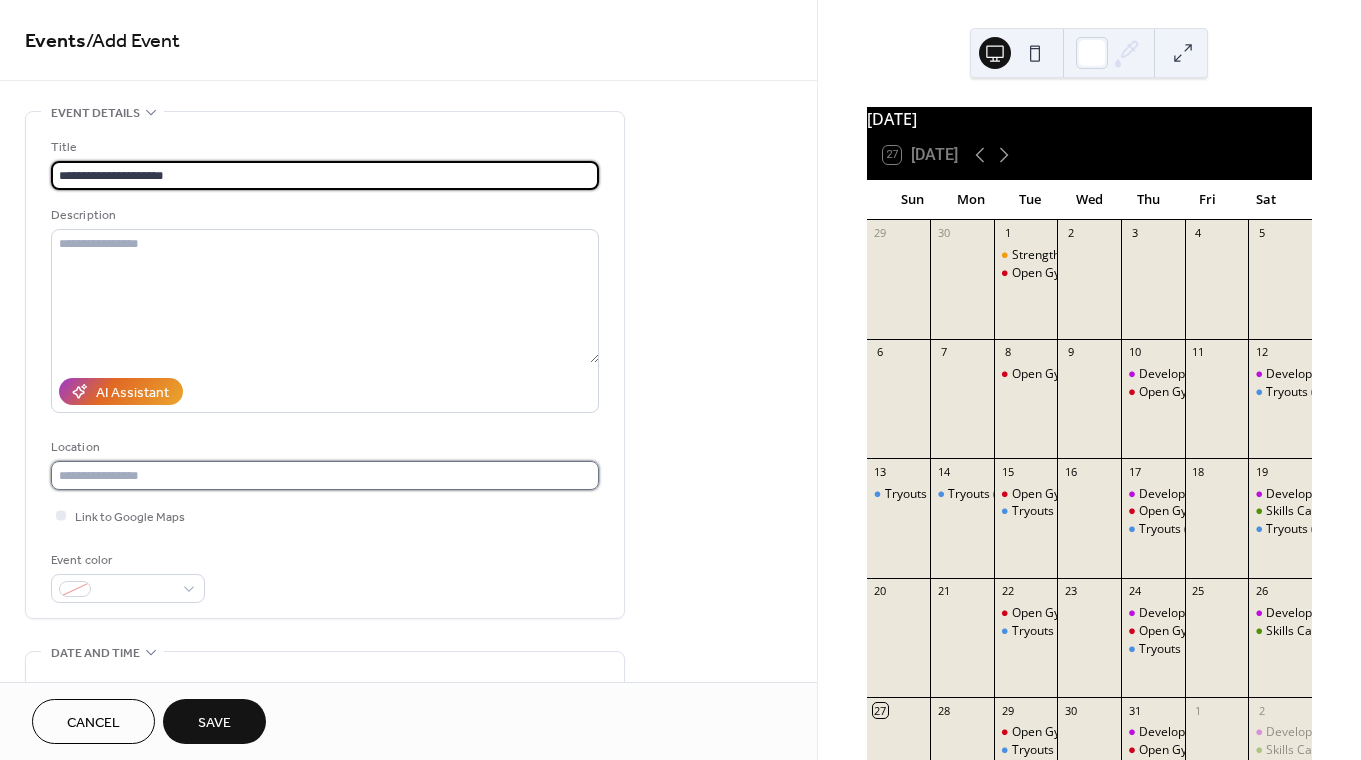 click at bounding box center [325, 475] 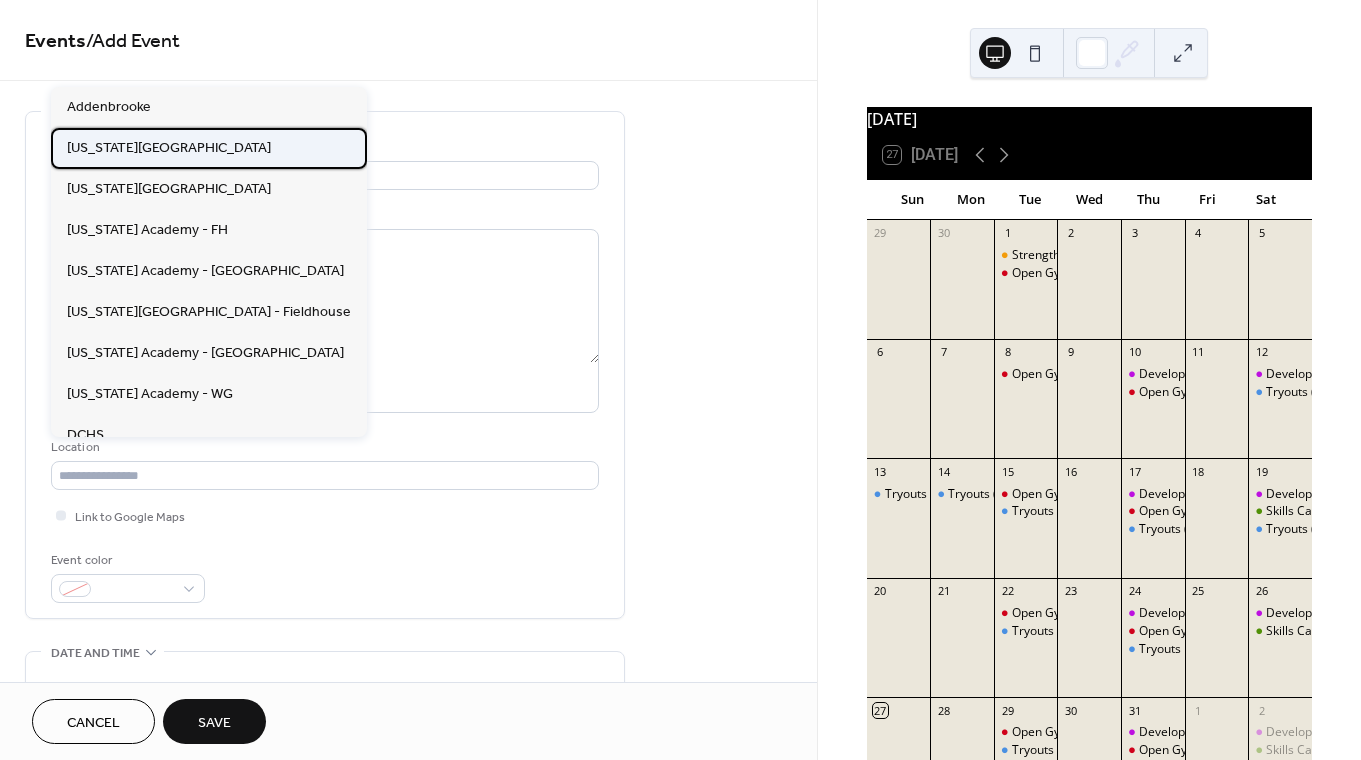 click on "[US_STATE][GEOGRAPHIC_DATA]" at bounding box center (169, 148) 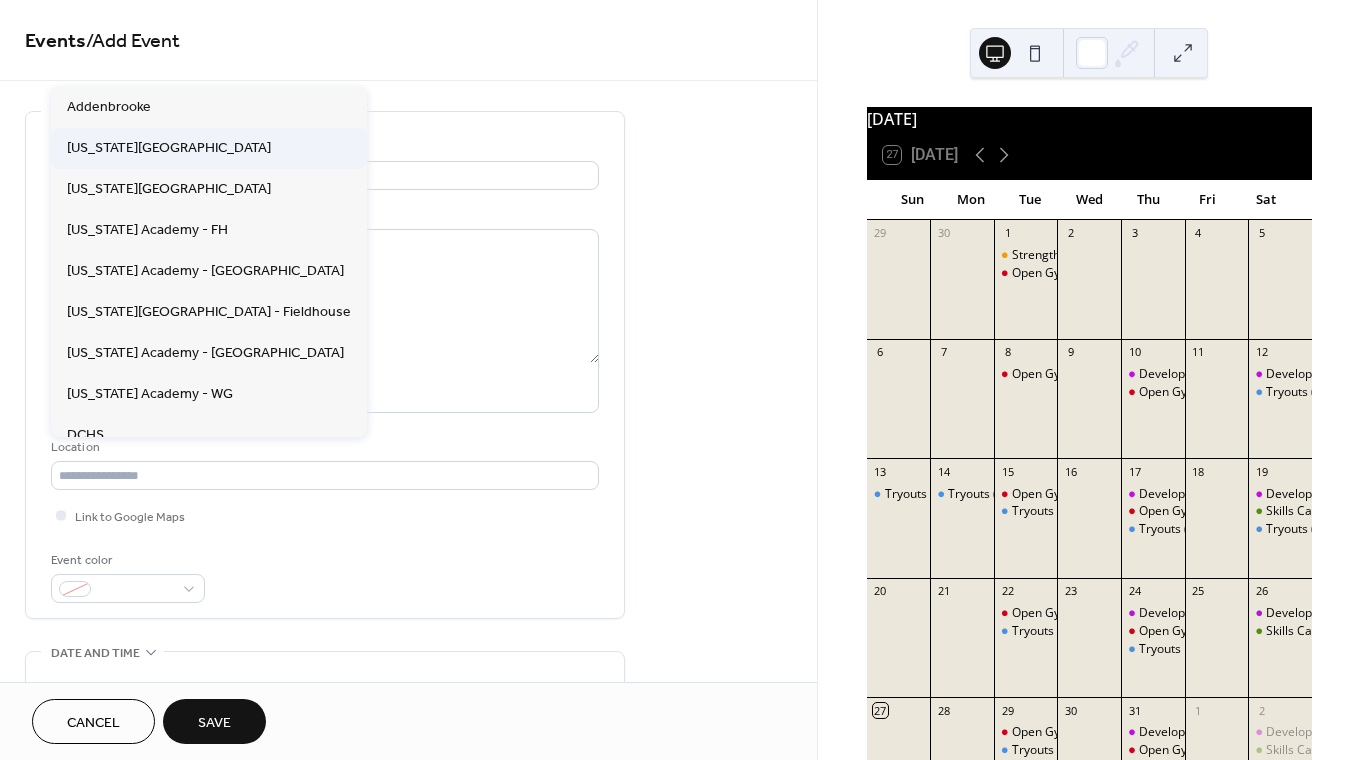 type on "**********" 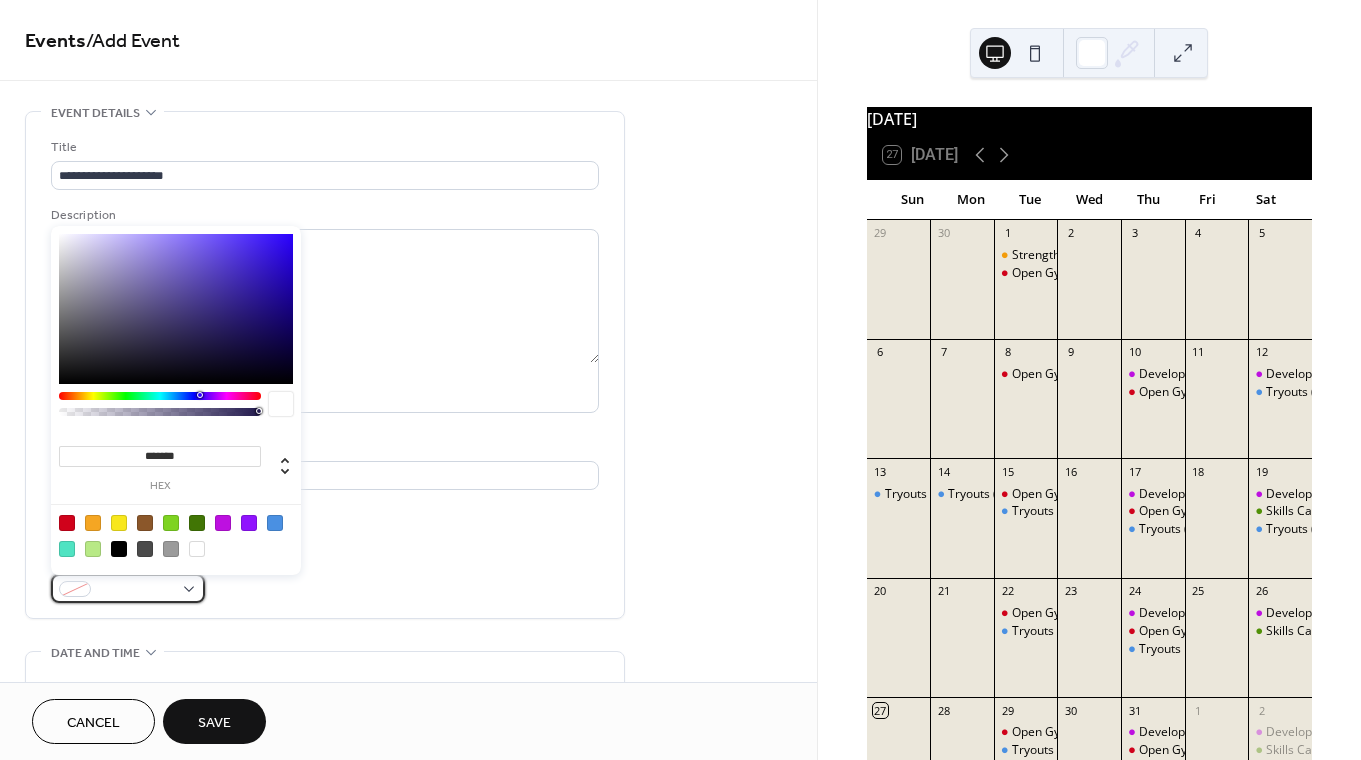 click at bounding box center [136, 590] 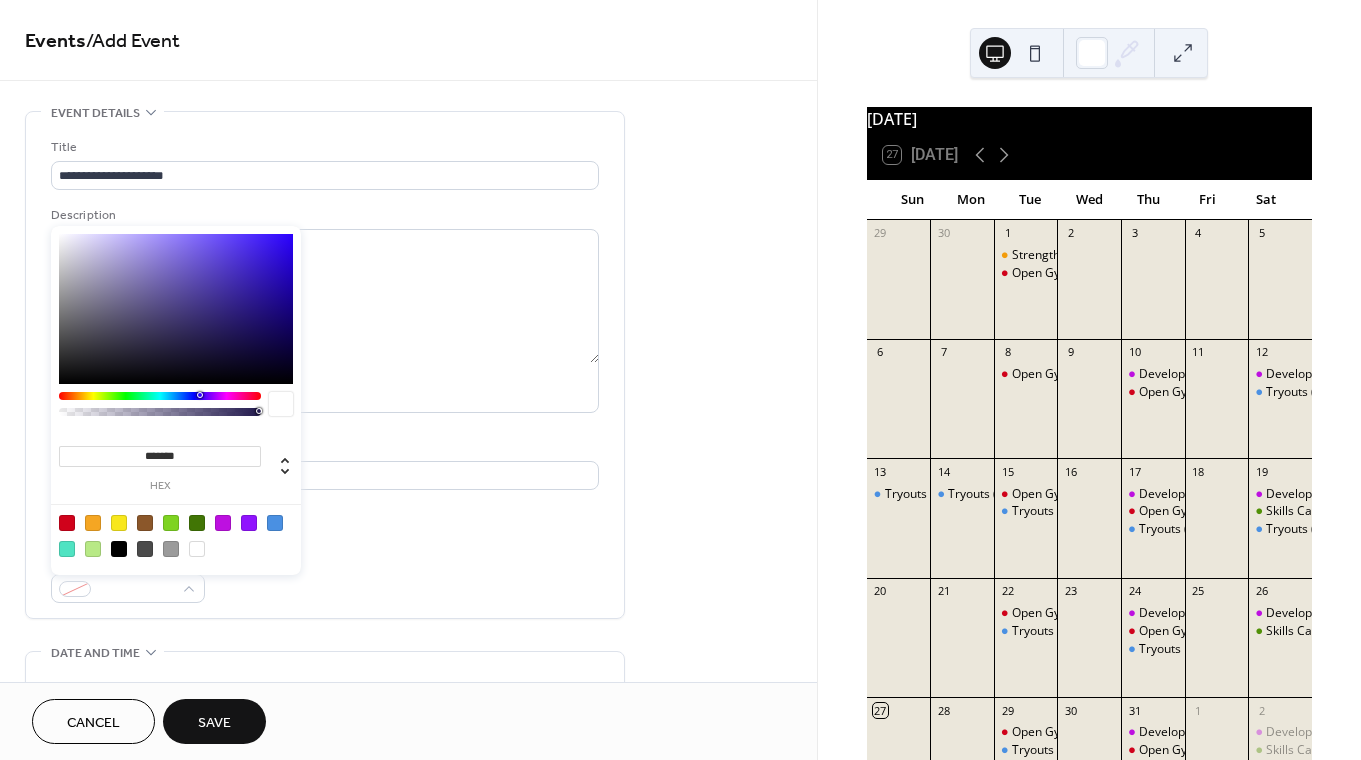 click at bounding box center [275, 523] 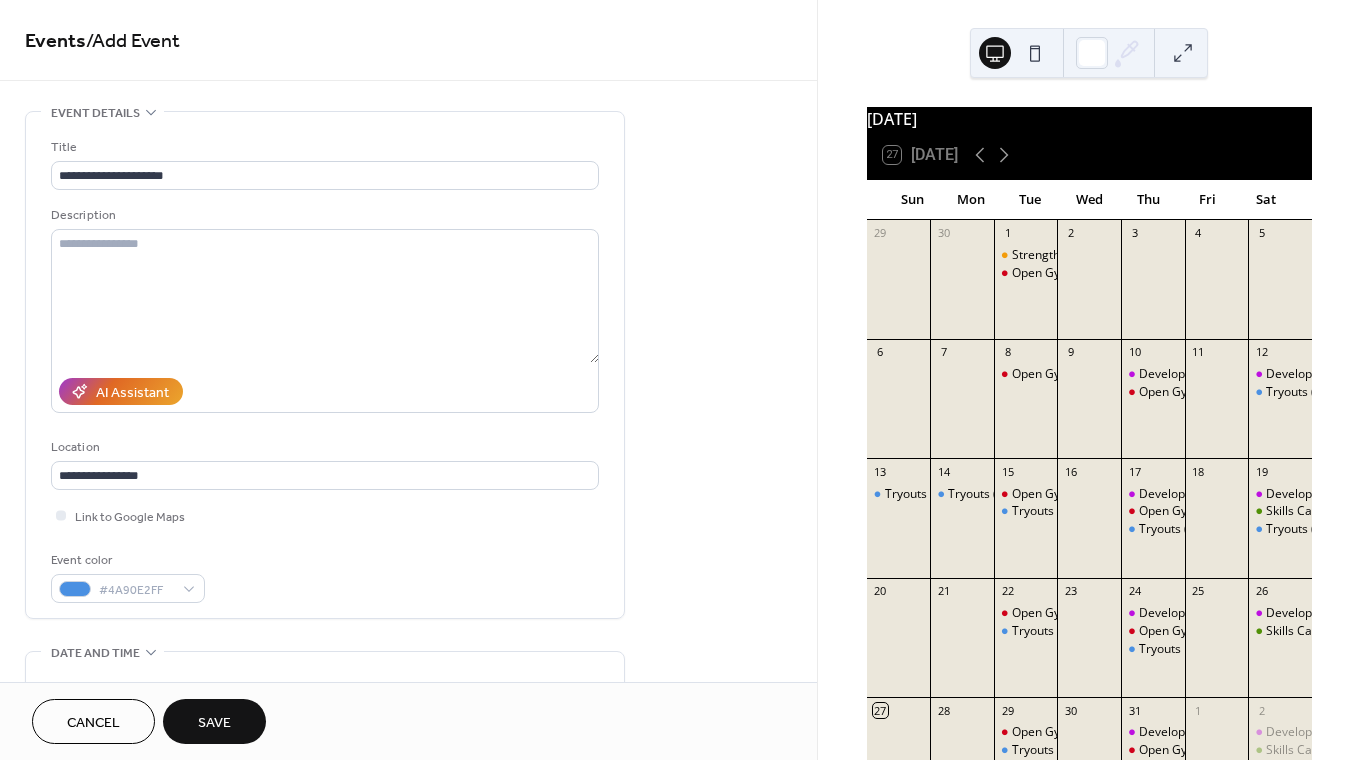 click on "Event color #4A90E2FF" at bounding box center (325, 576) 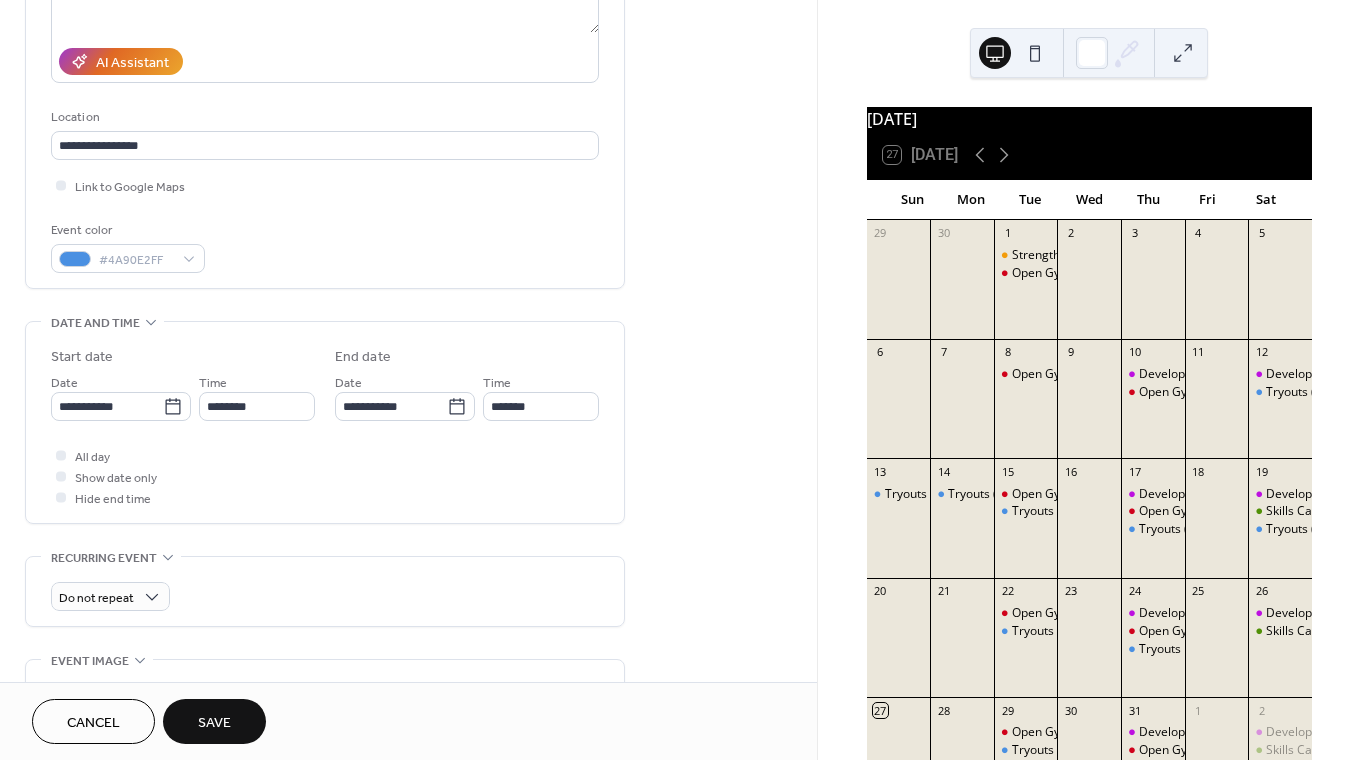 scroll, scrollTop: 331, scrollLeft: 0, axis: vertical 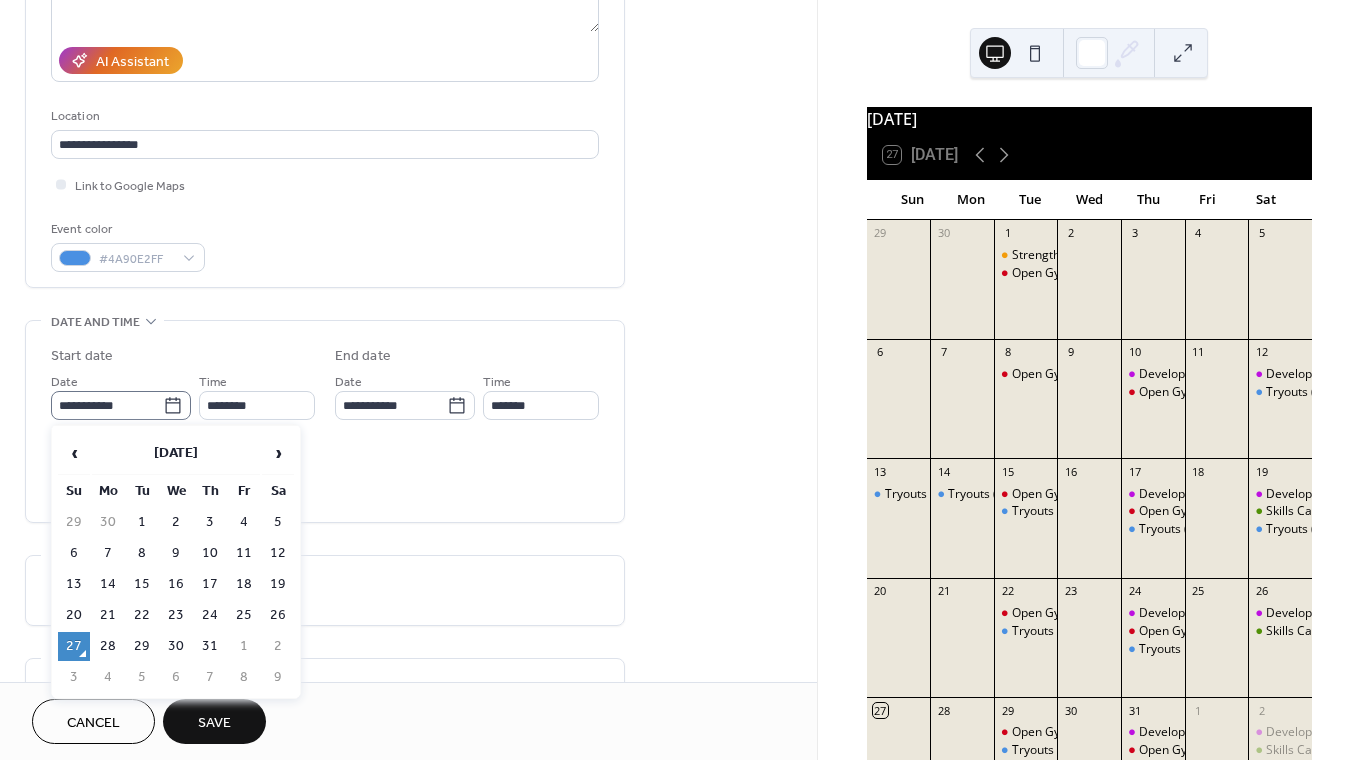 click 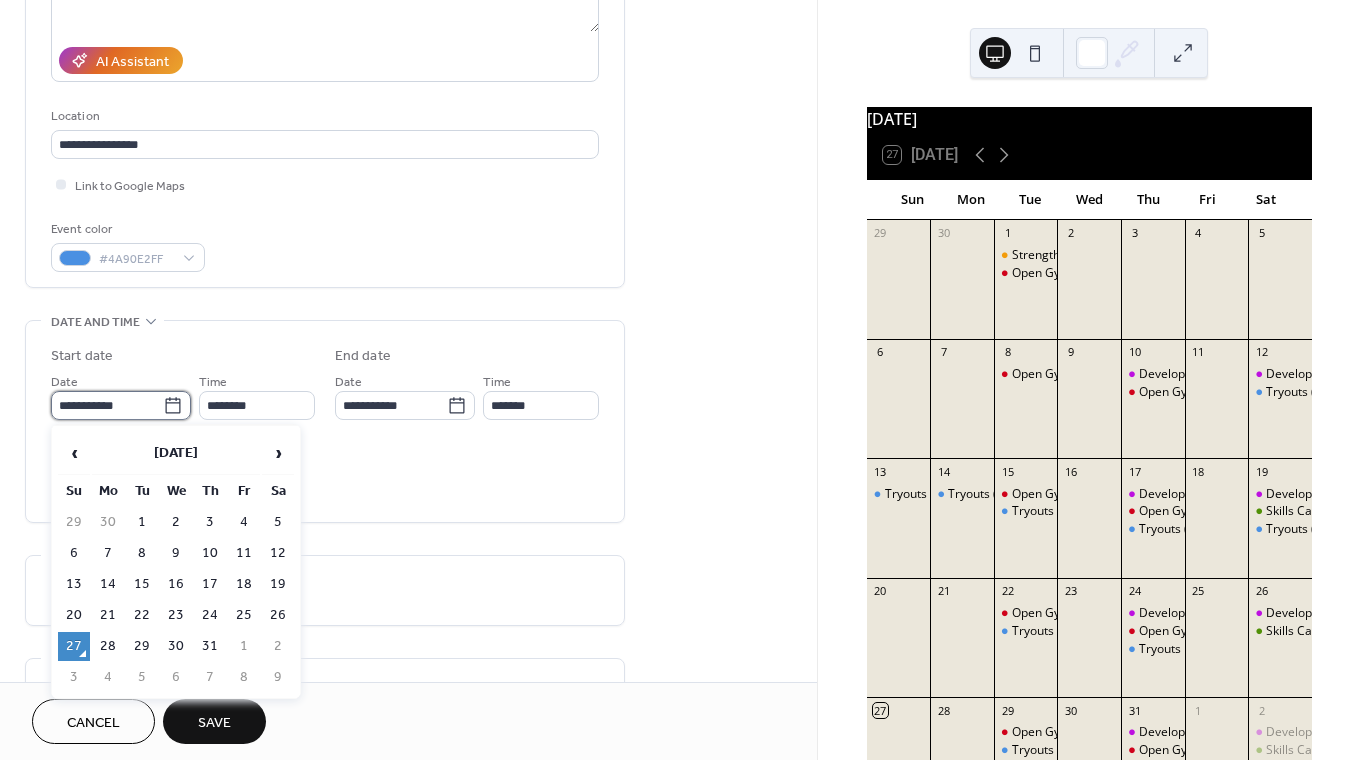 click on "**********" at bounding box center (107, 405) 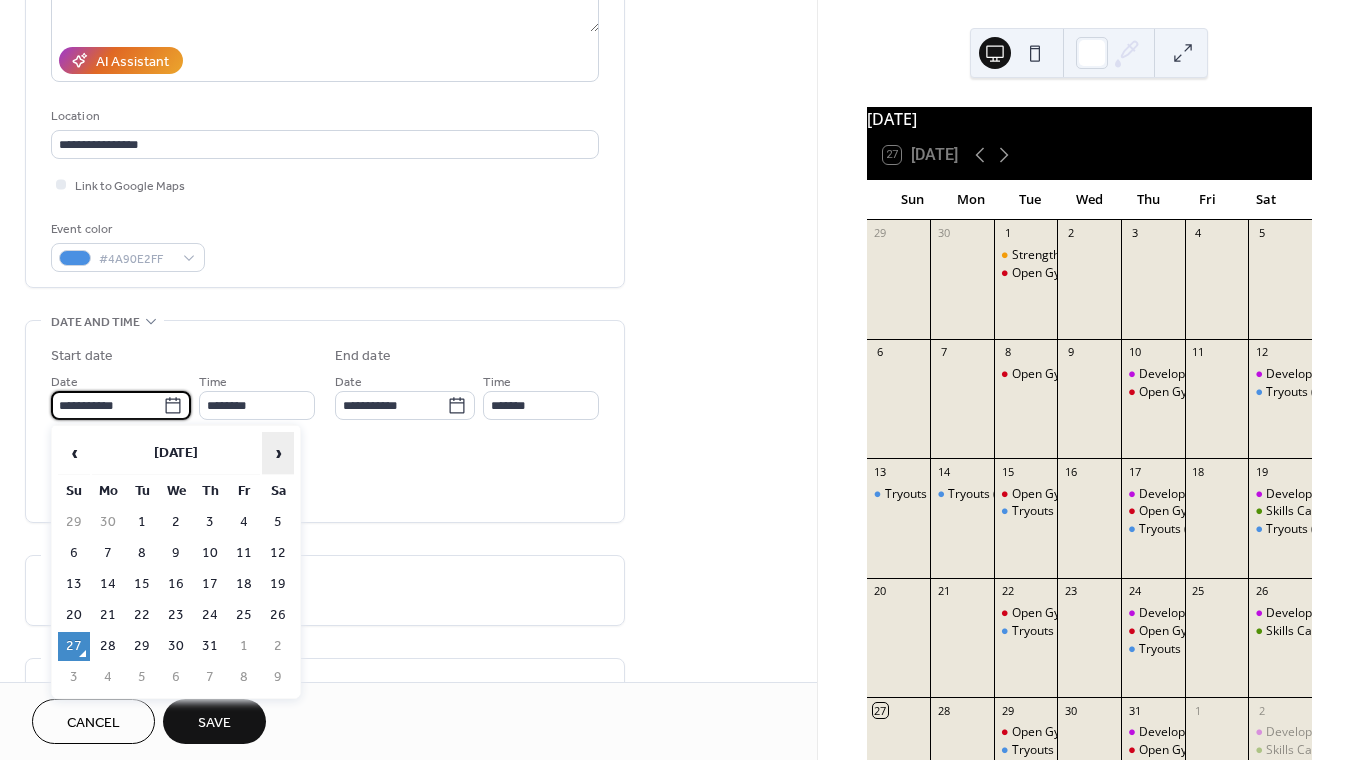 click on "›" at bounding box center (278, 453) 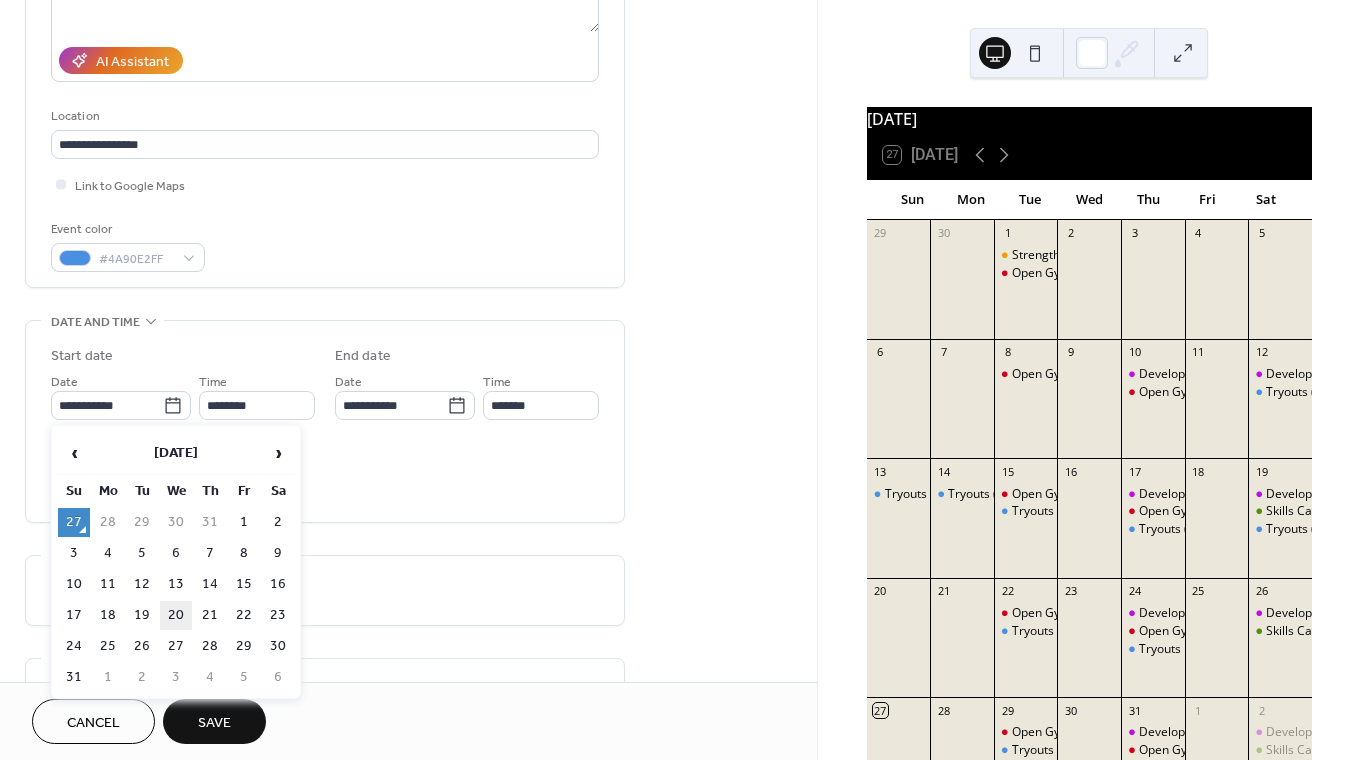 click on "20" at bounding box center (176, 615) 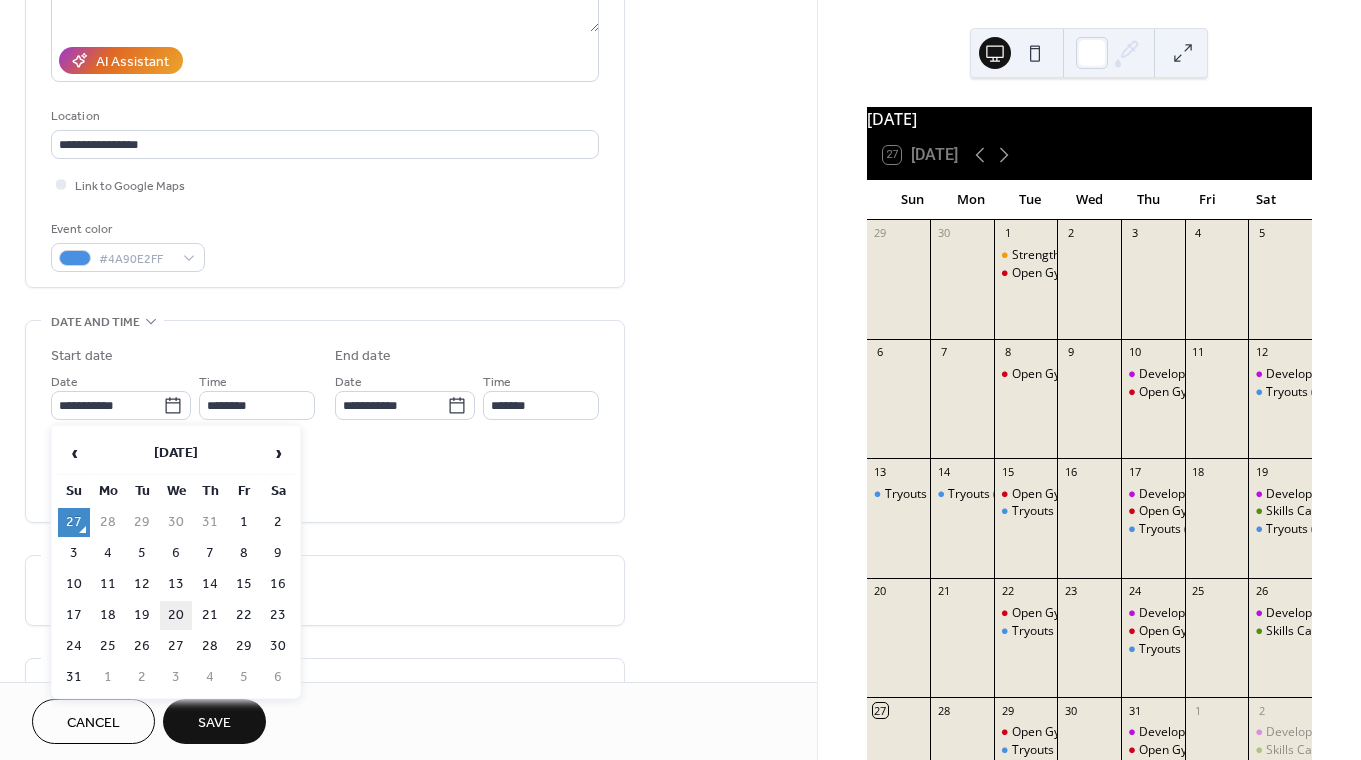 type on "**********" 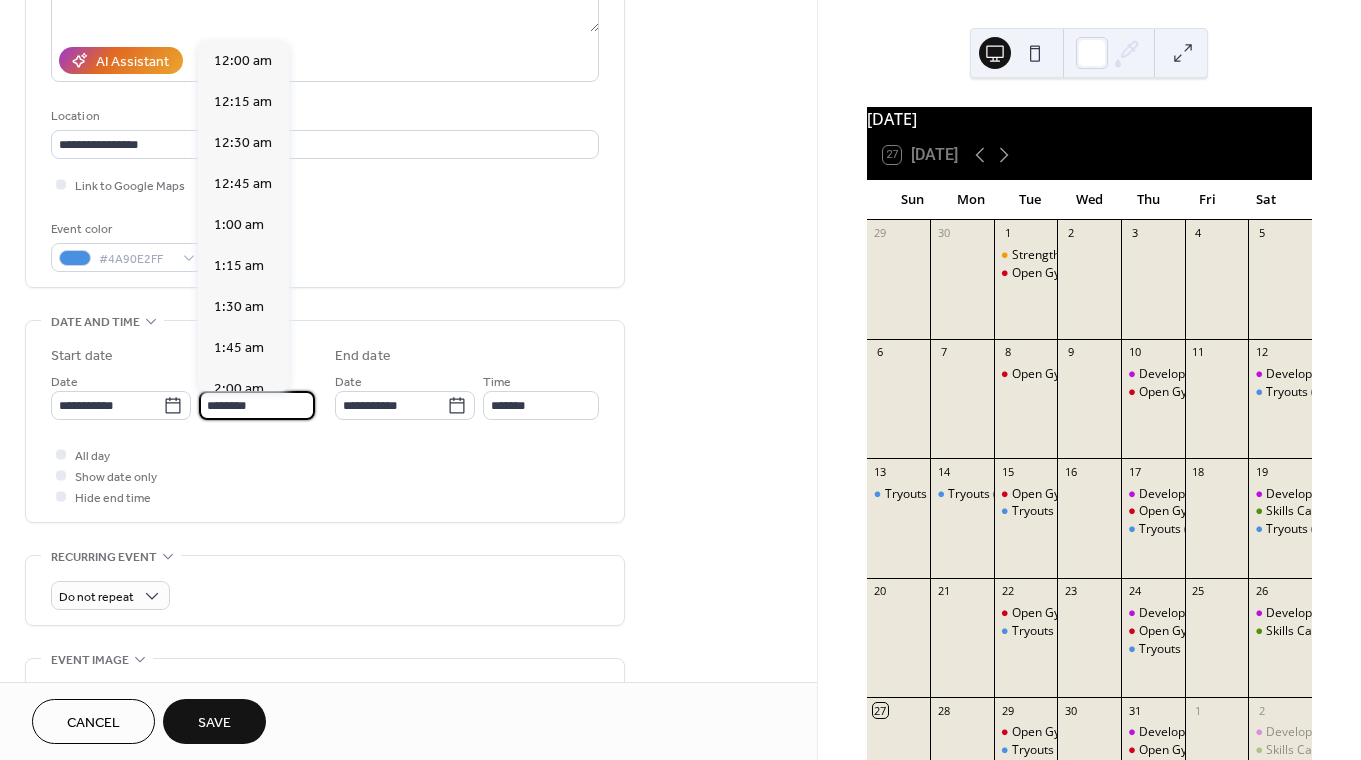 click on "********" at bounding box center (257, 405) 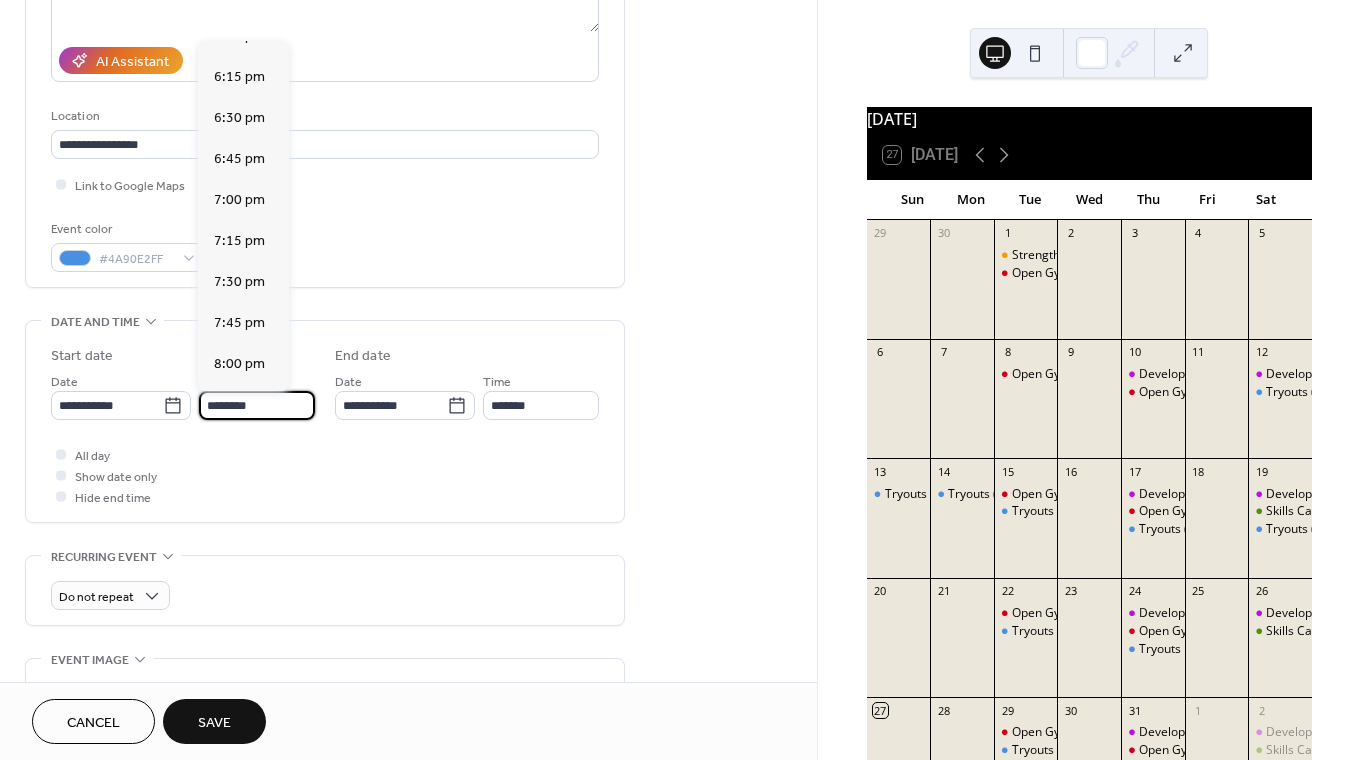 scroll, scrollTop: 2959, scrollLeft: 0, axis: vertical 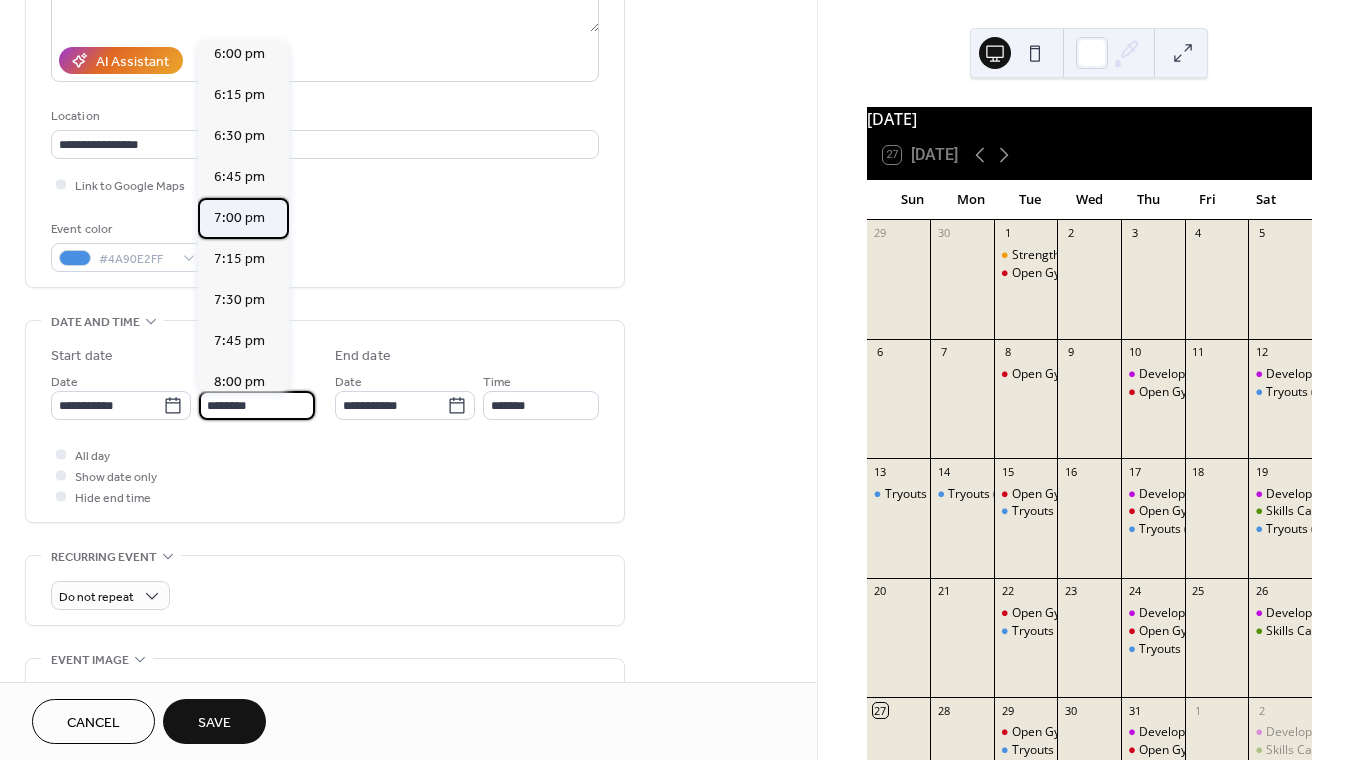 click on "7:00 pm" at bounding box center [239, 218] 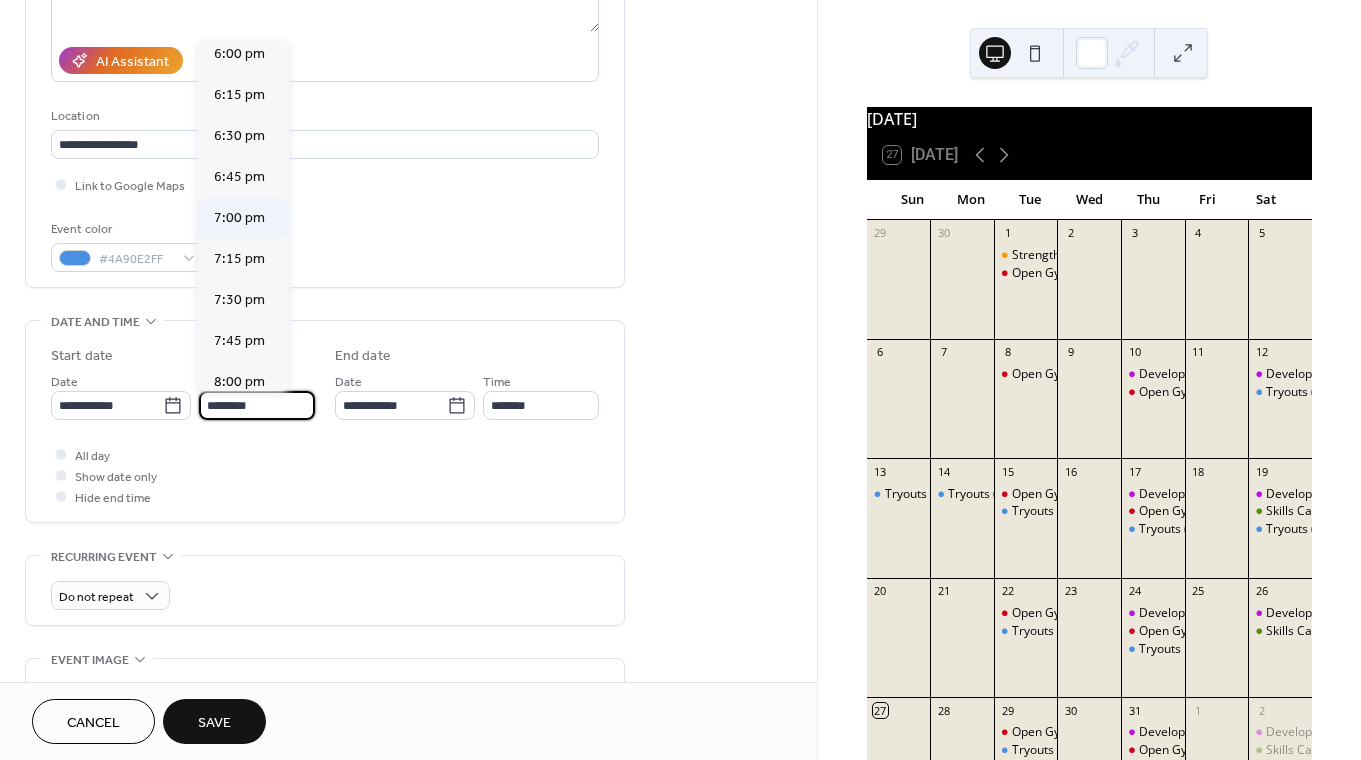 type on "*******" 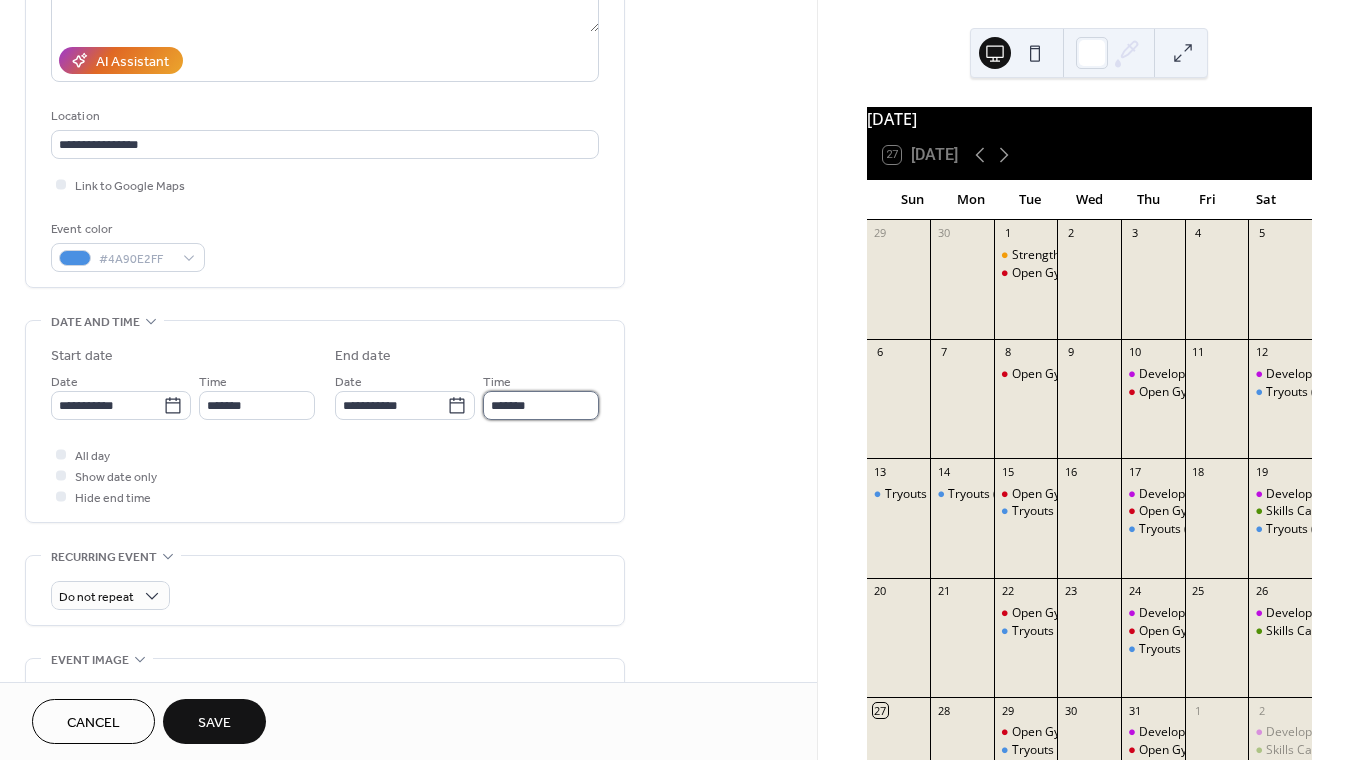 click on "*******" at bounding box center [541, 405] 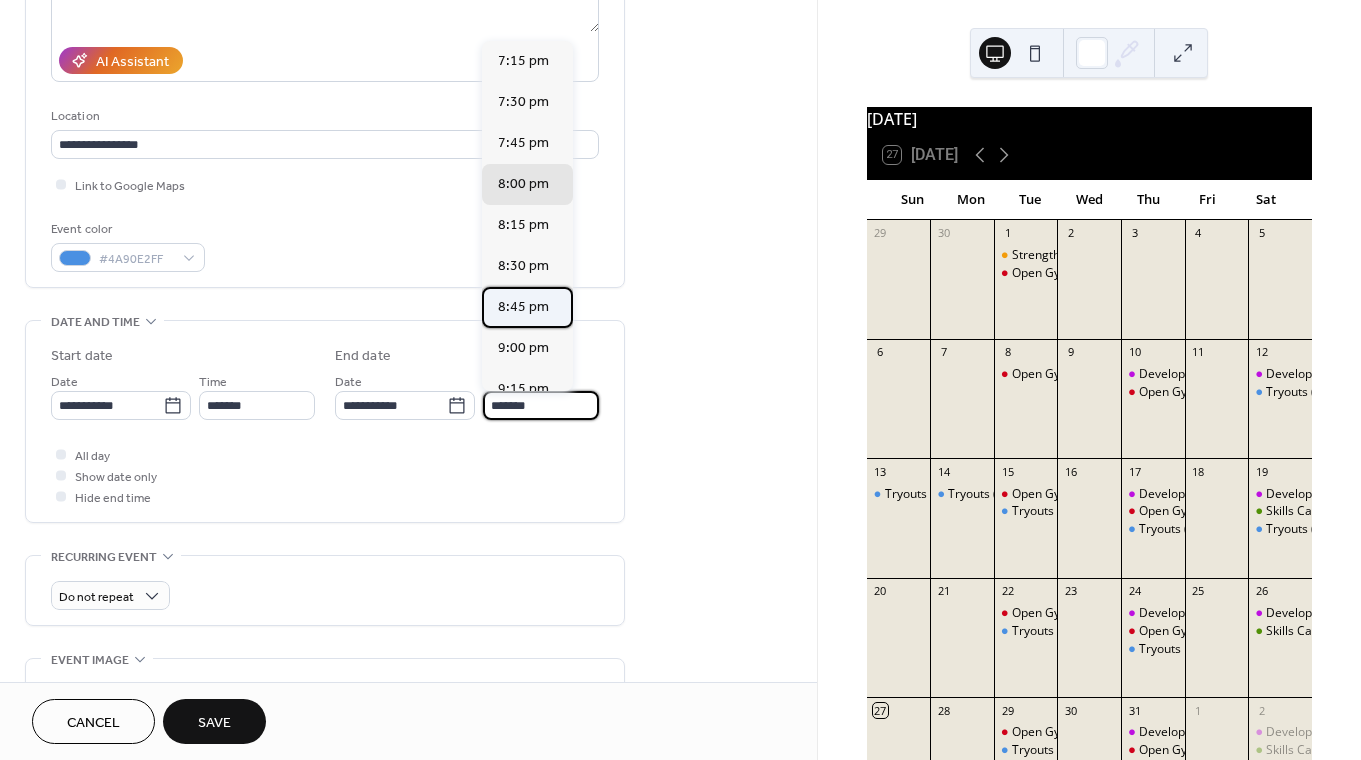 click on "8:45 pm" at bounding box center (523, 307) 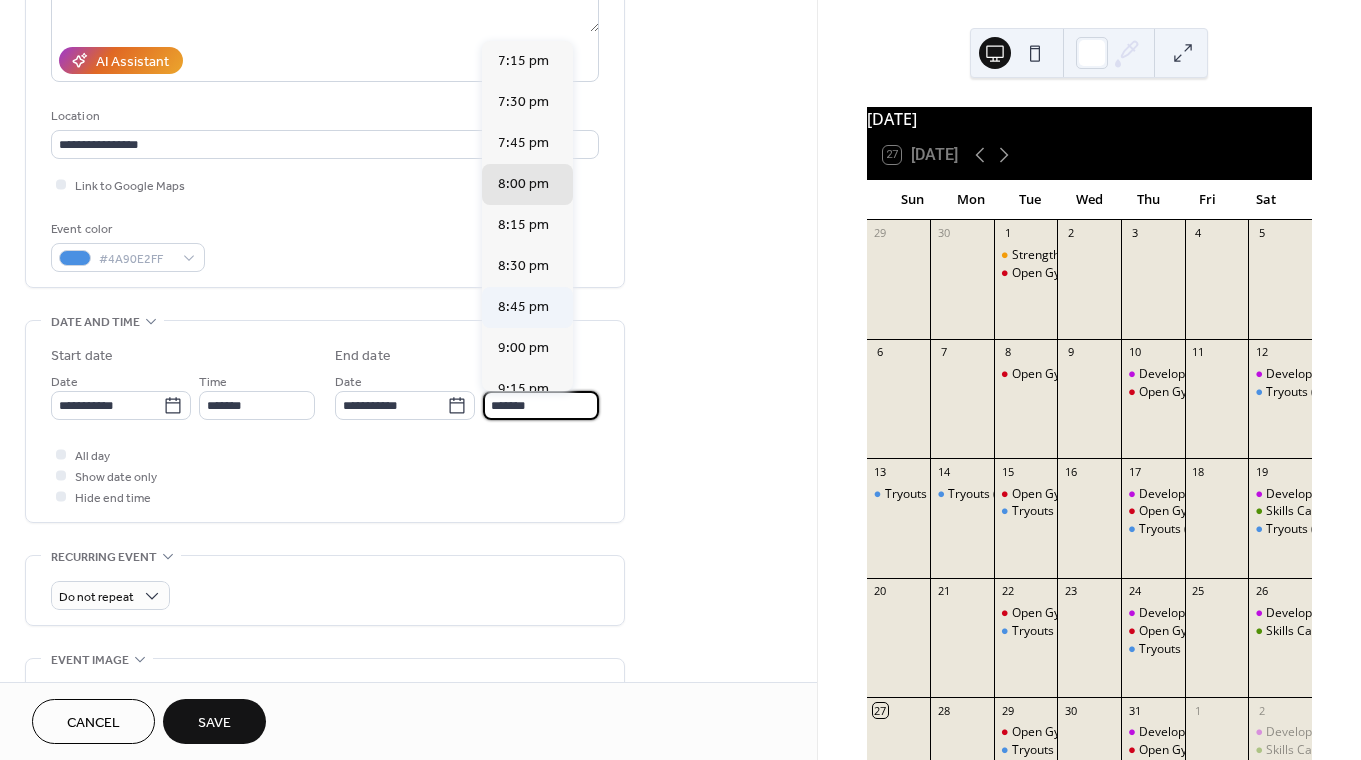 type on "*******" 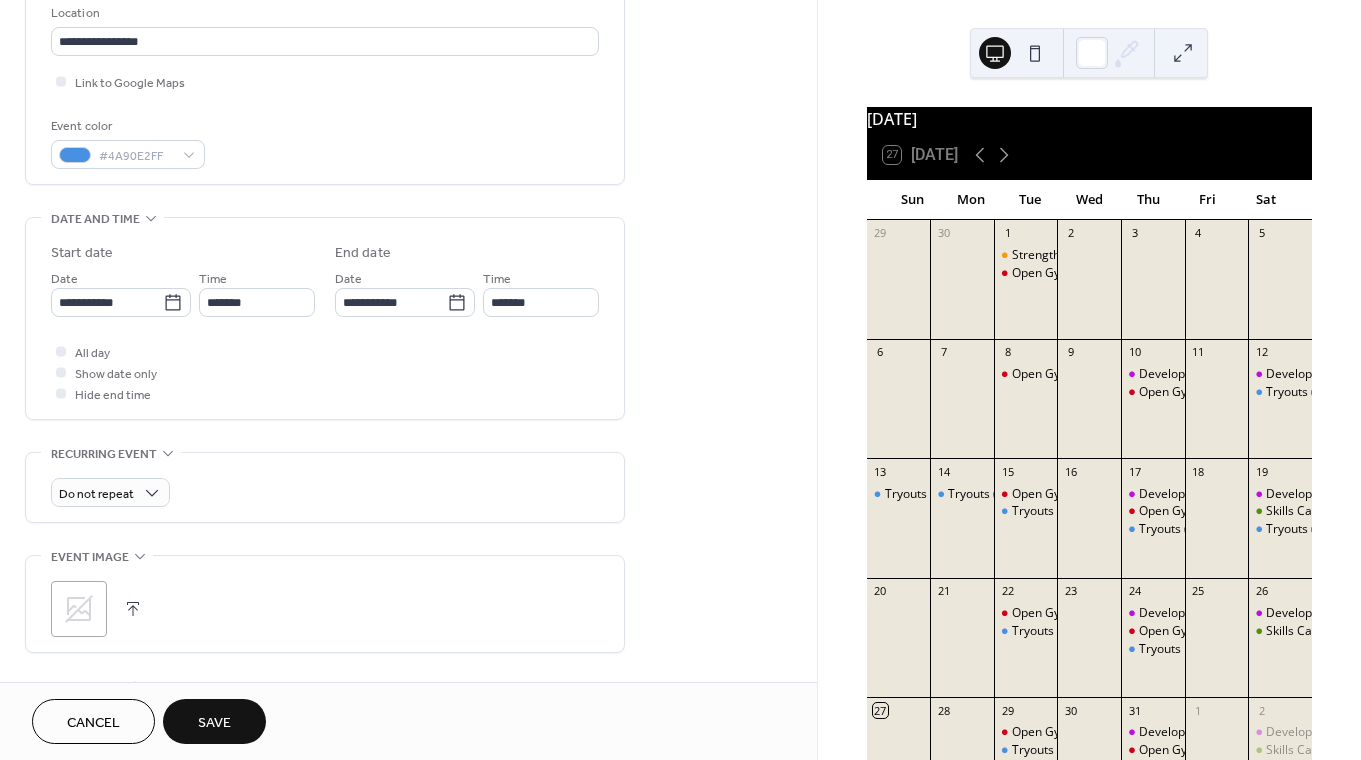 scroll, scrollTop: 436, scrollLeft: 0, axis: vertical 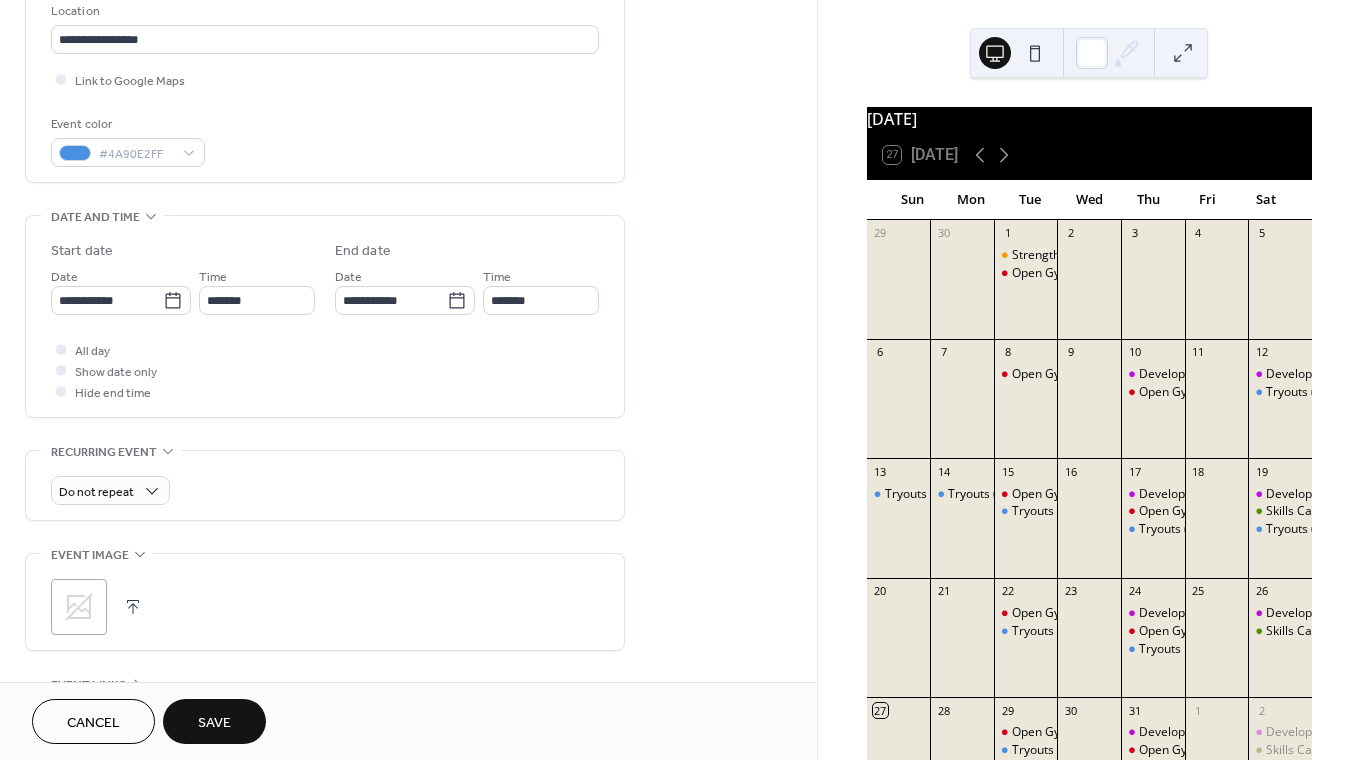 click on "Save" at bounding box center (214, 723) 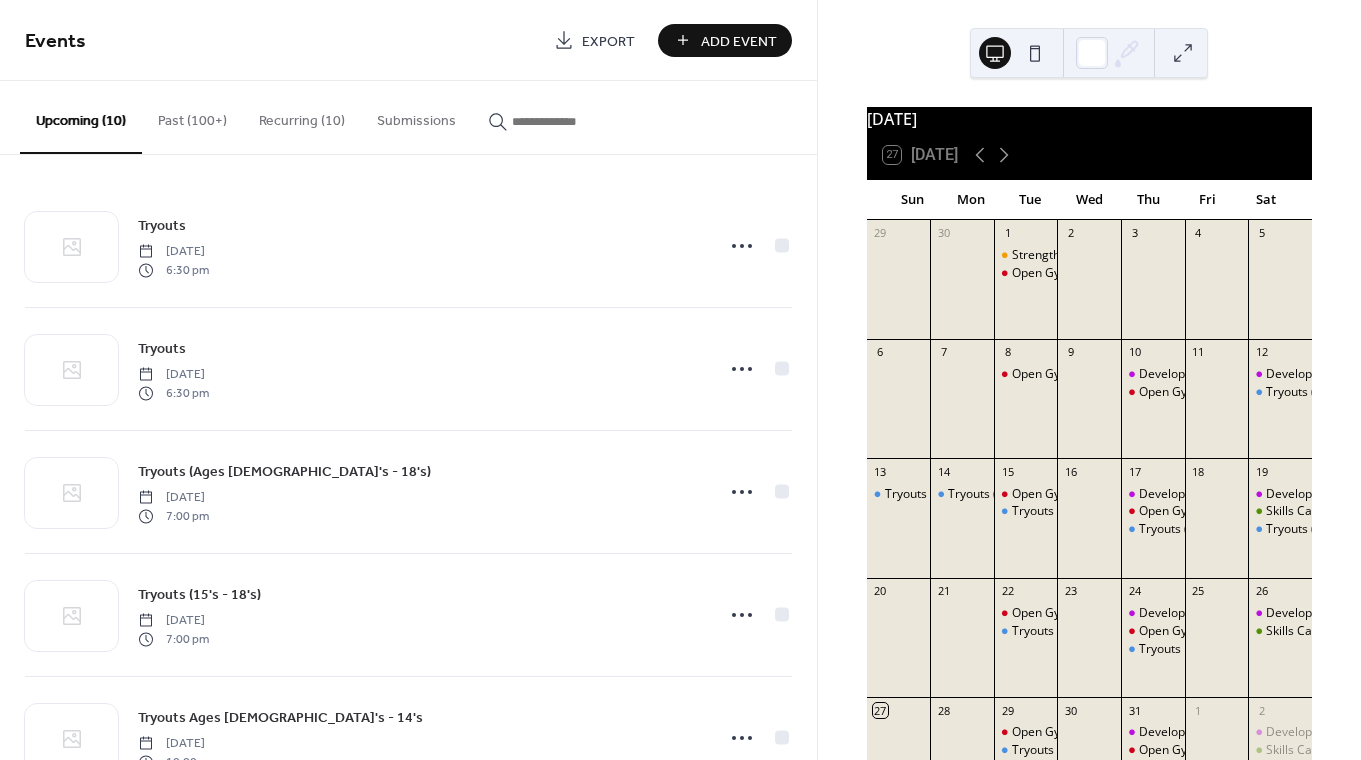 click on "Add Event" at bounding box center [739, 41] 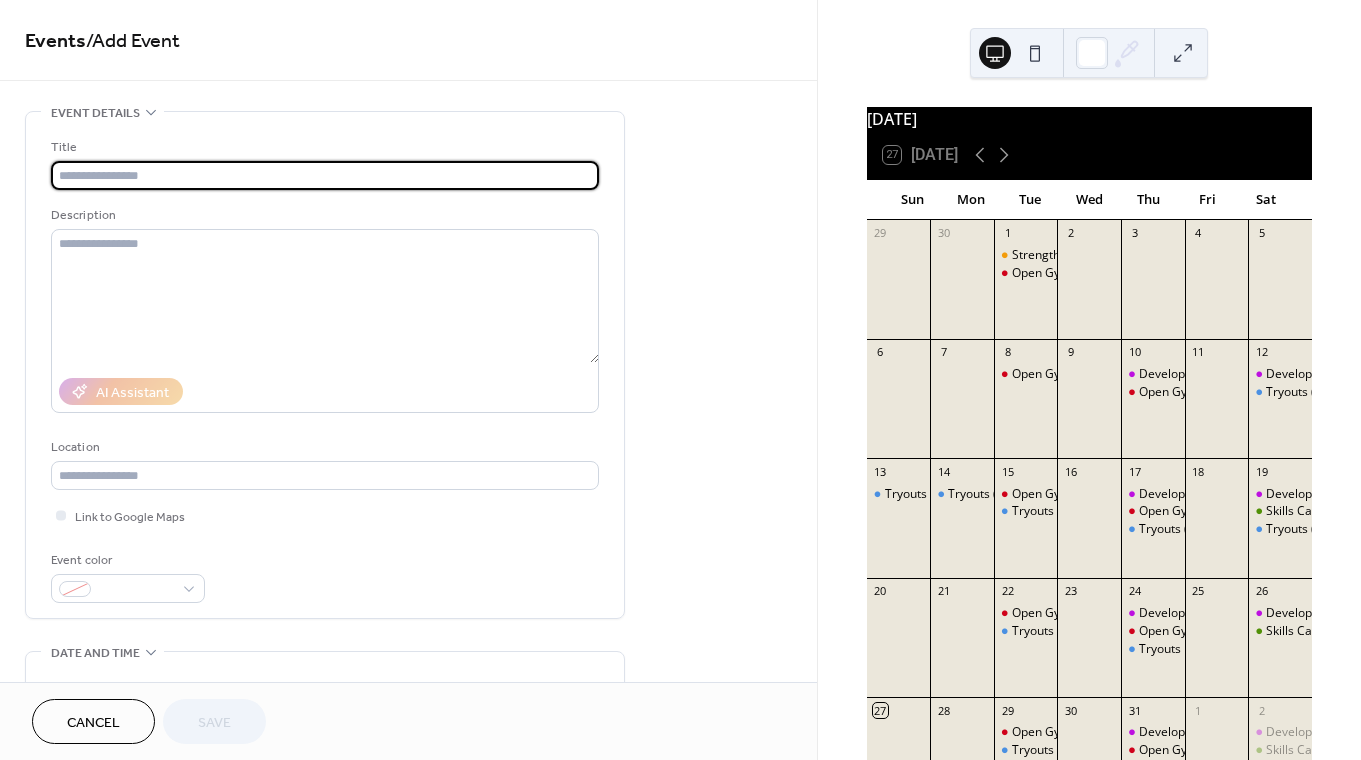 click at bounding box center [325, 175] 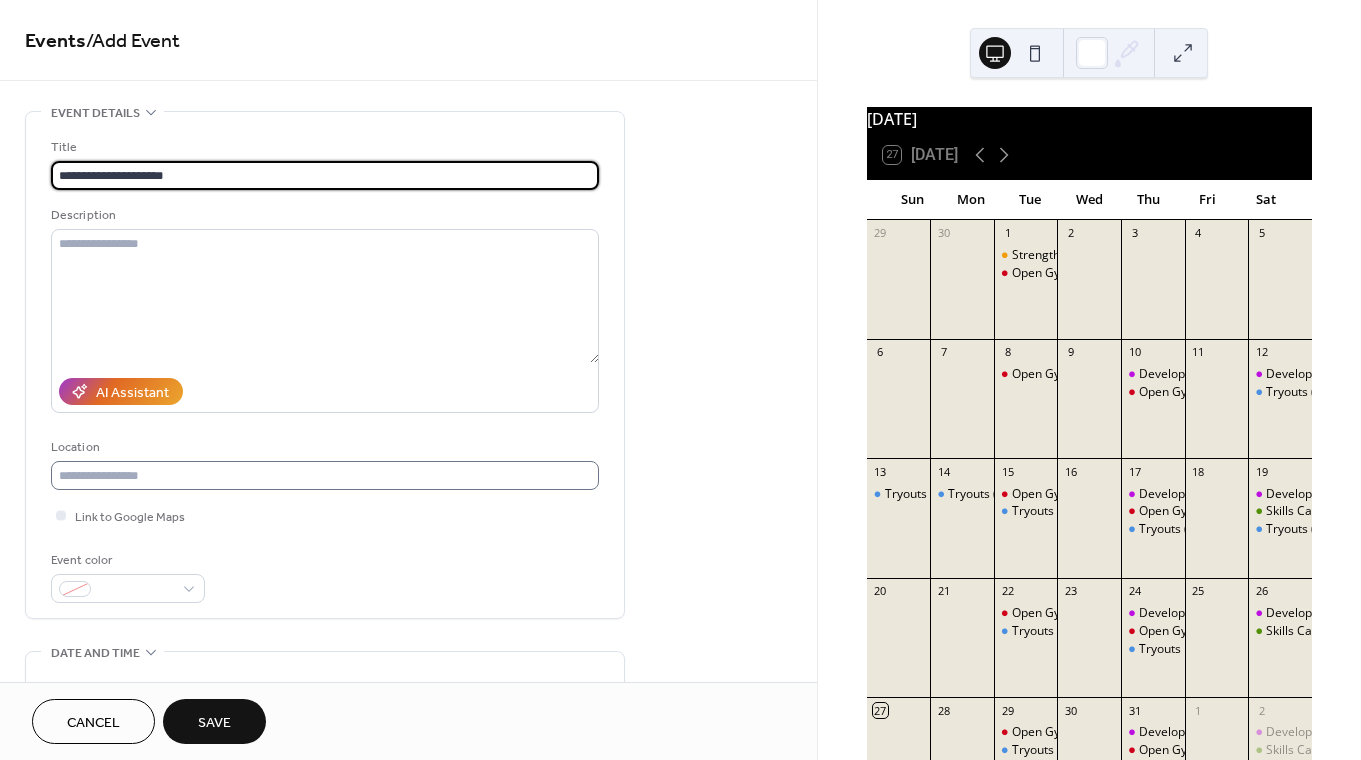 type on "**********" 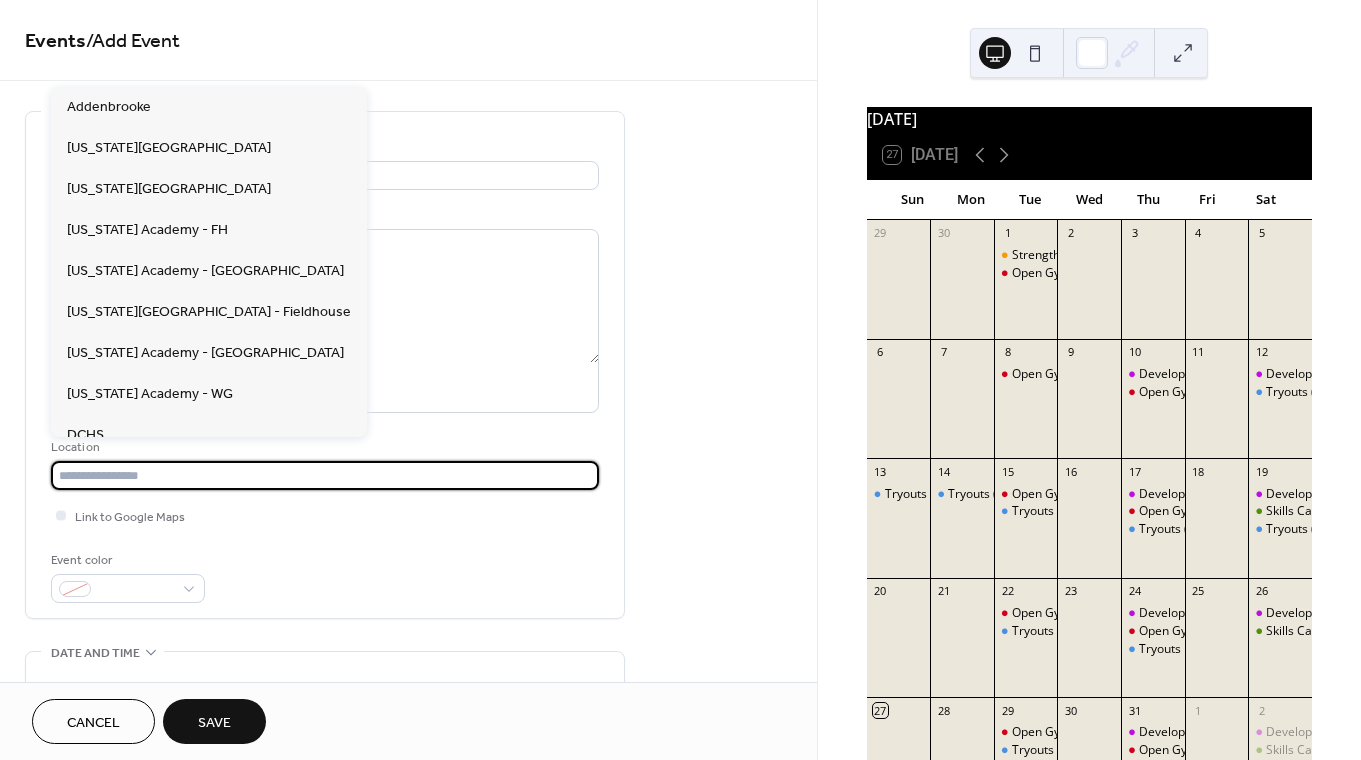 click at bounding box center [325, 475] 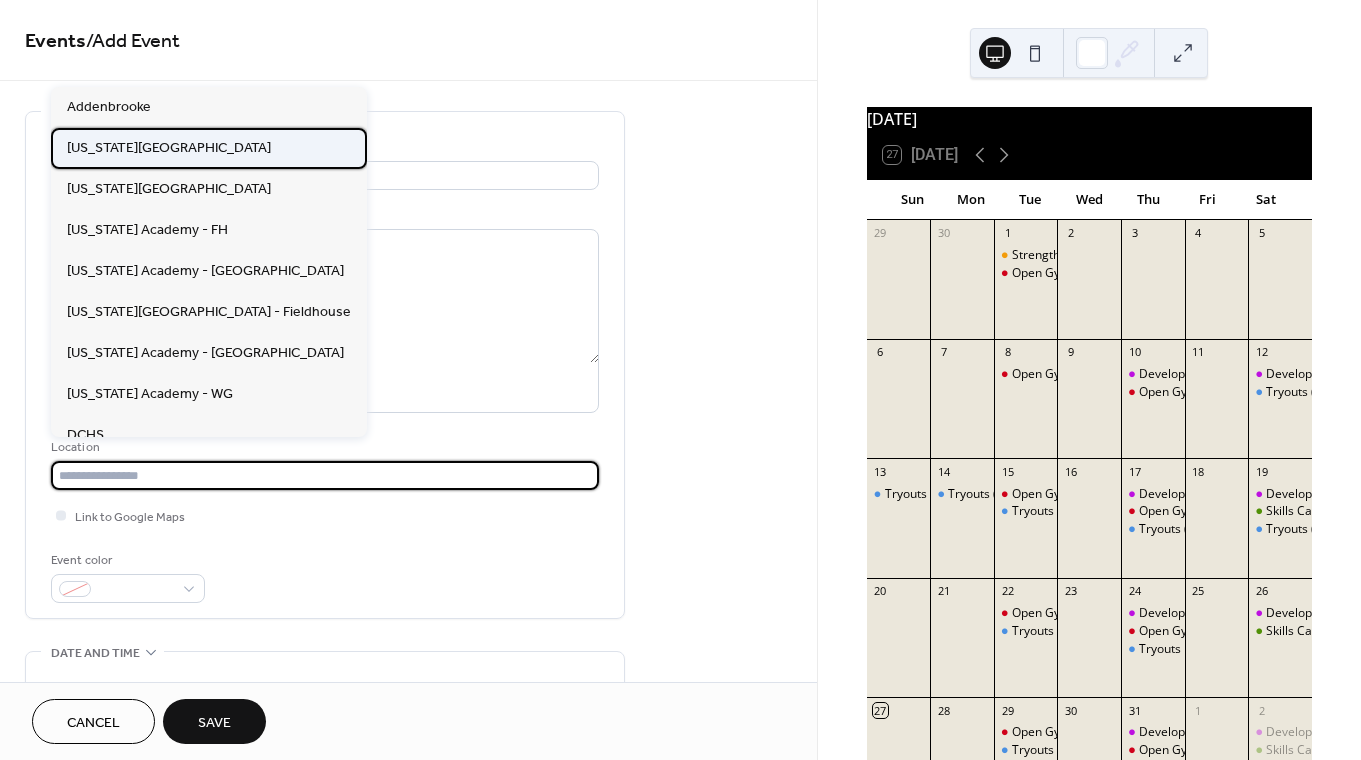 click on "[US_STATE][GEOGRAPHIC_DATA]" at bounding box center [169, 148] 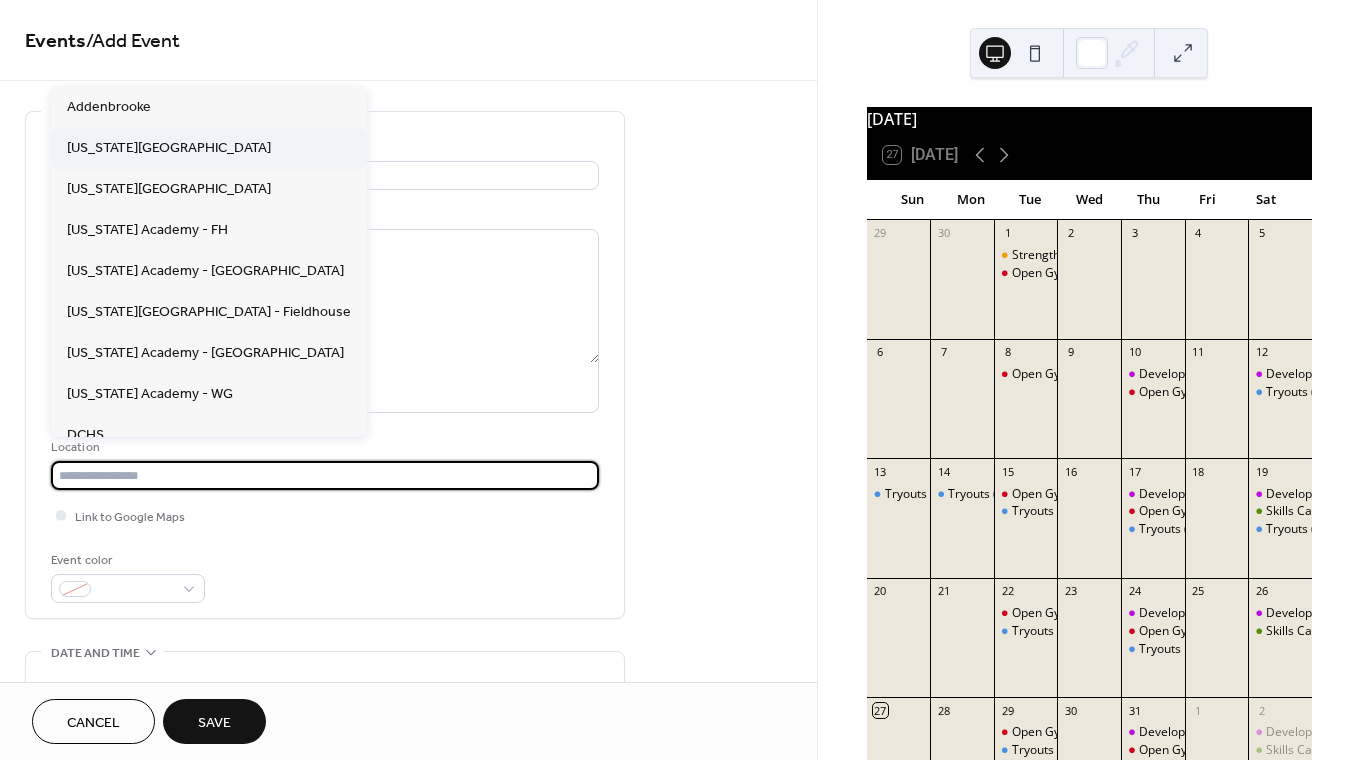 type on "**********" 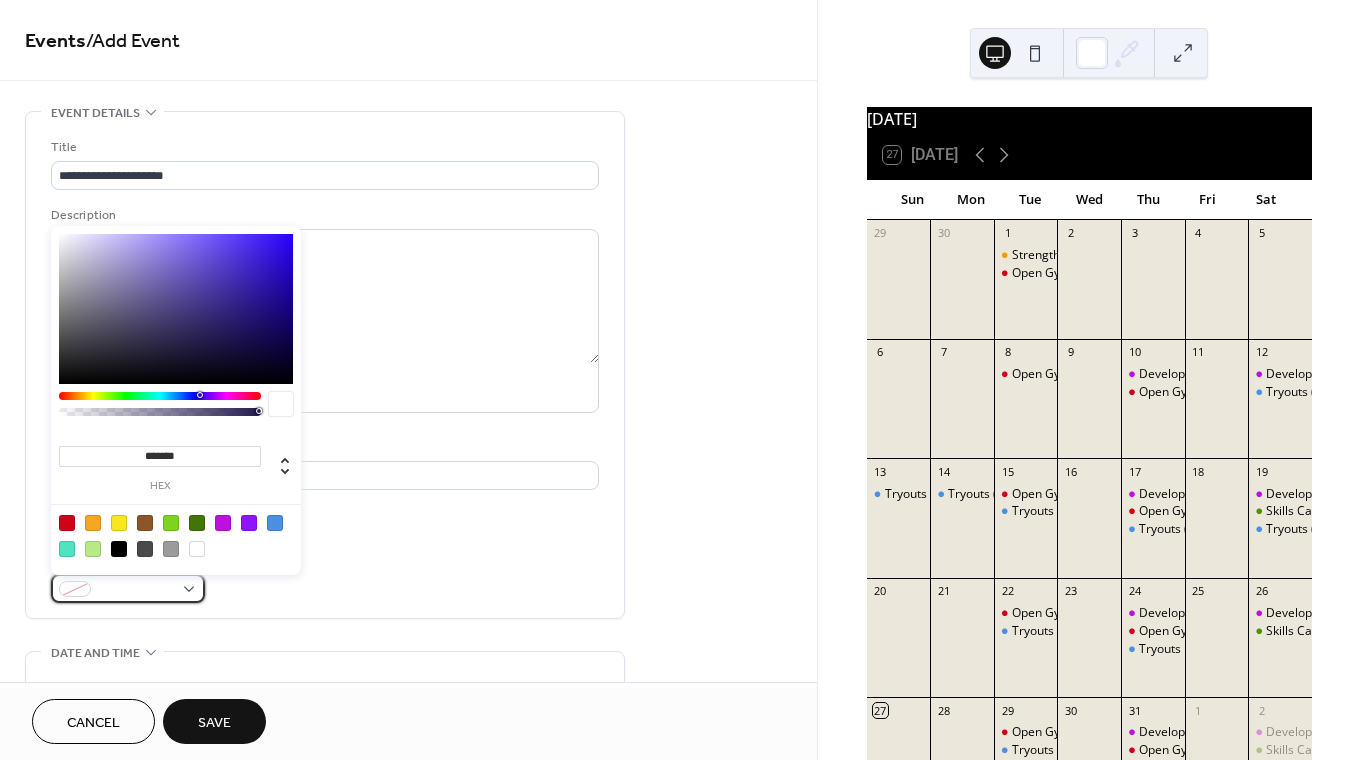 click at bounding box center (136, 590) 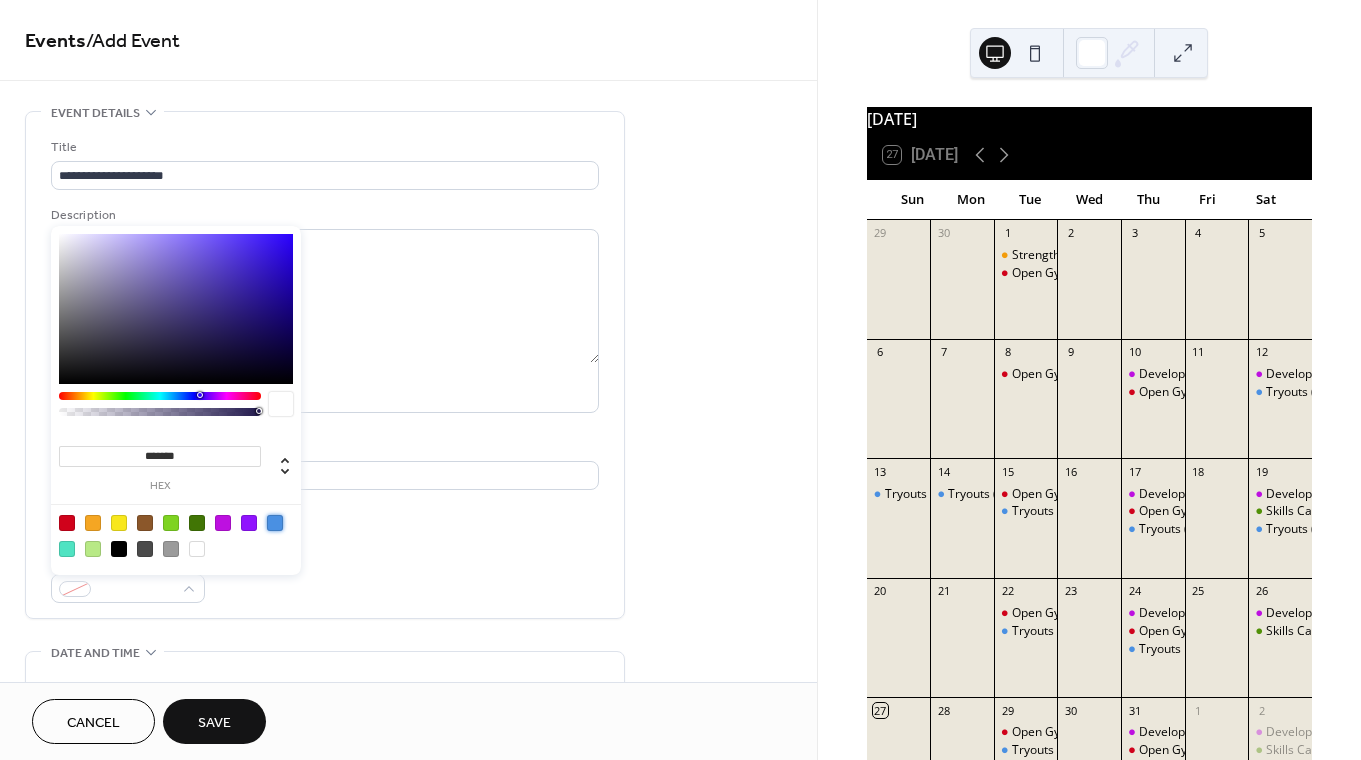 click at bounding box center (275, 523) 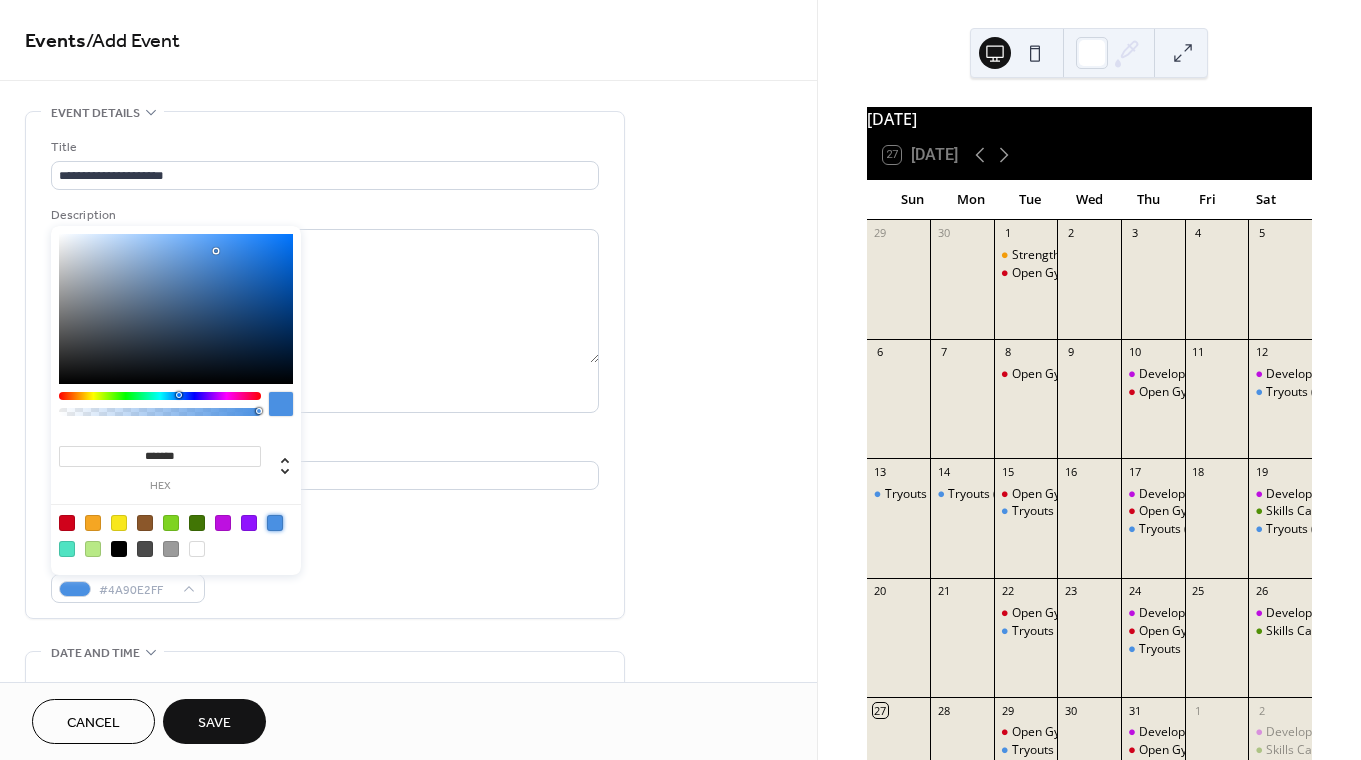 click on "**********" at bounding box center (325, 365) 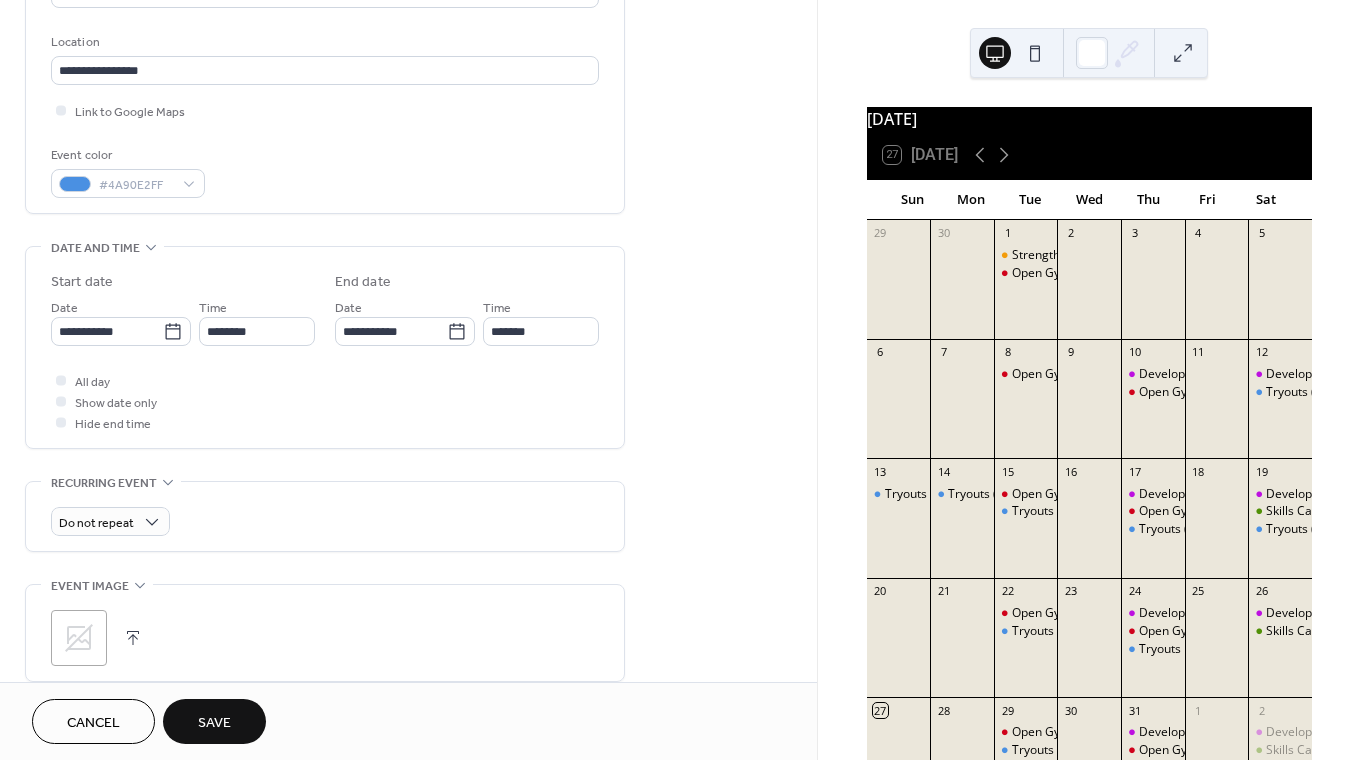 scroll, scrollTop: 438, scrollLeft: 0, axis: vertical 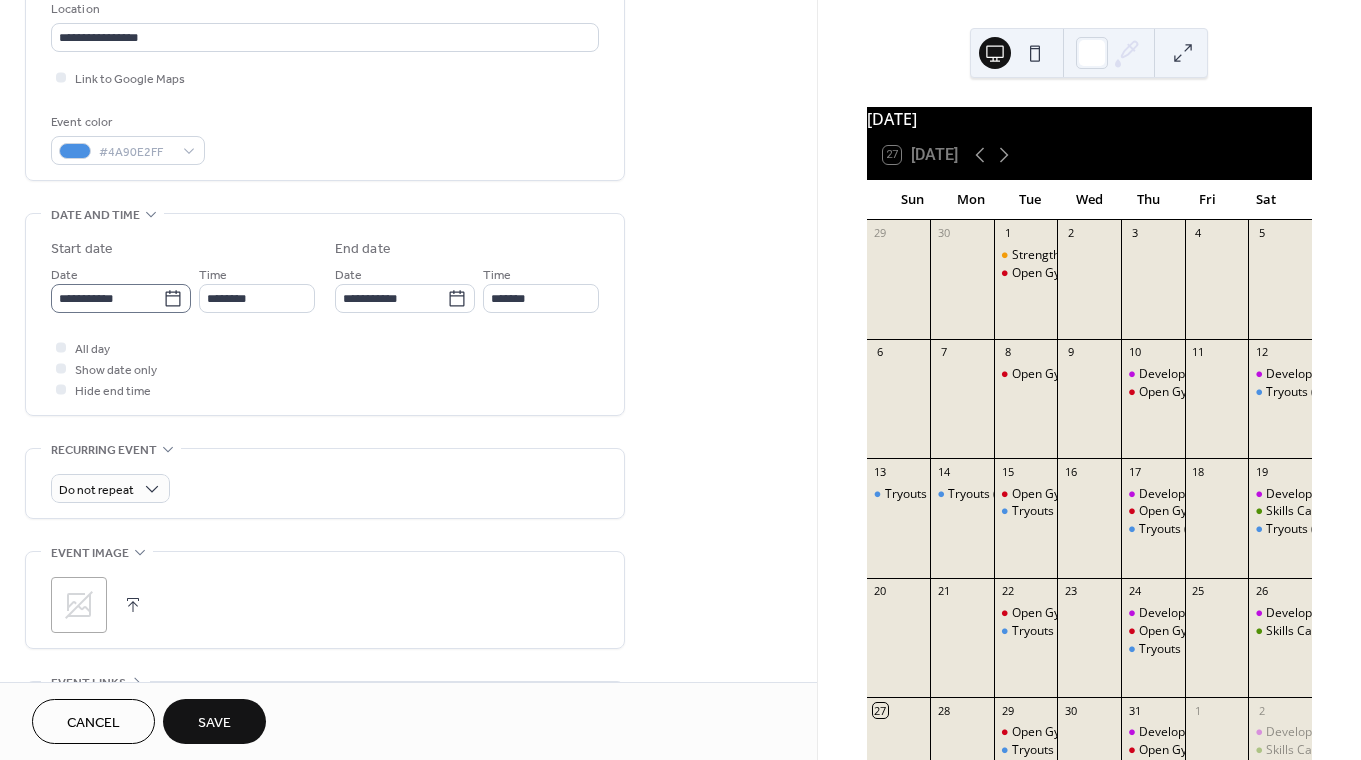 click 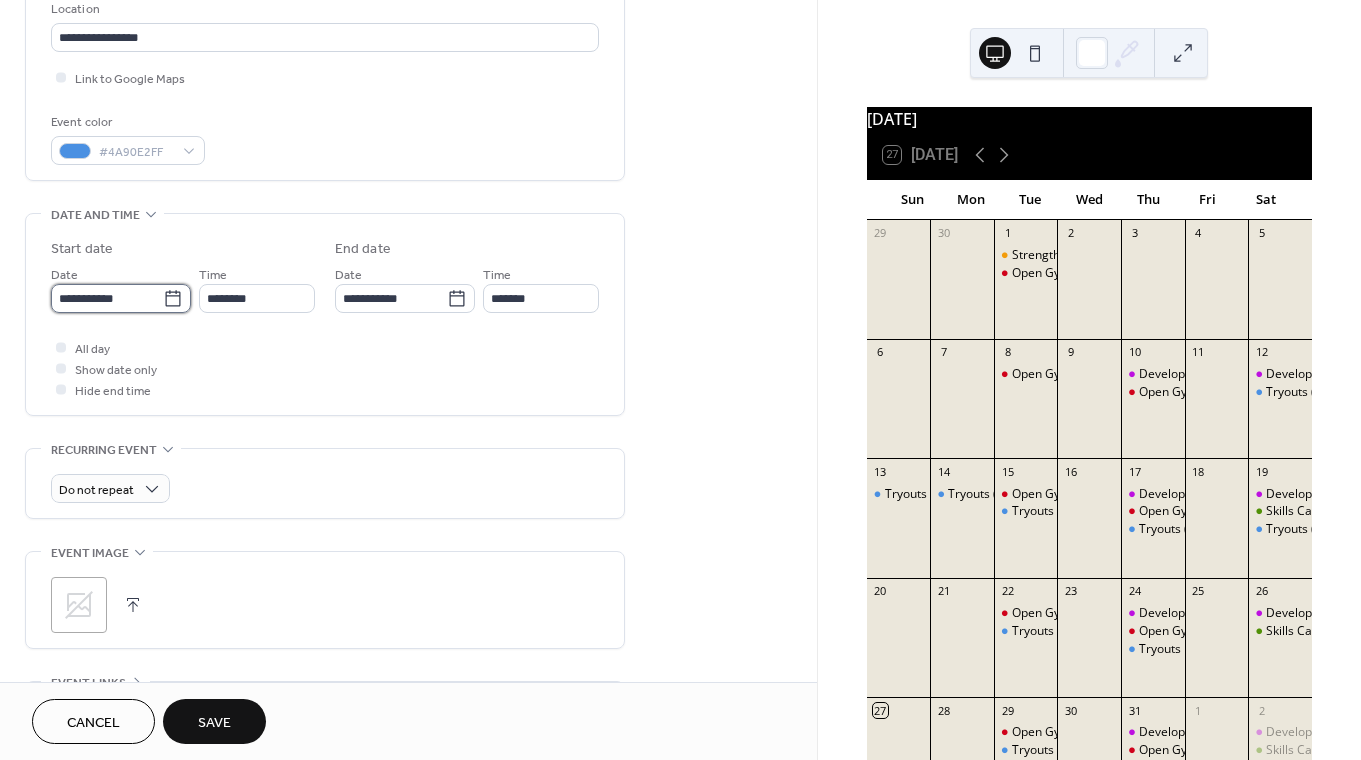 click on "**********" at bounding box center (107, 298) 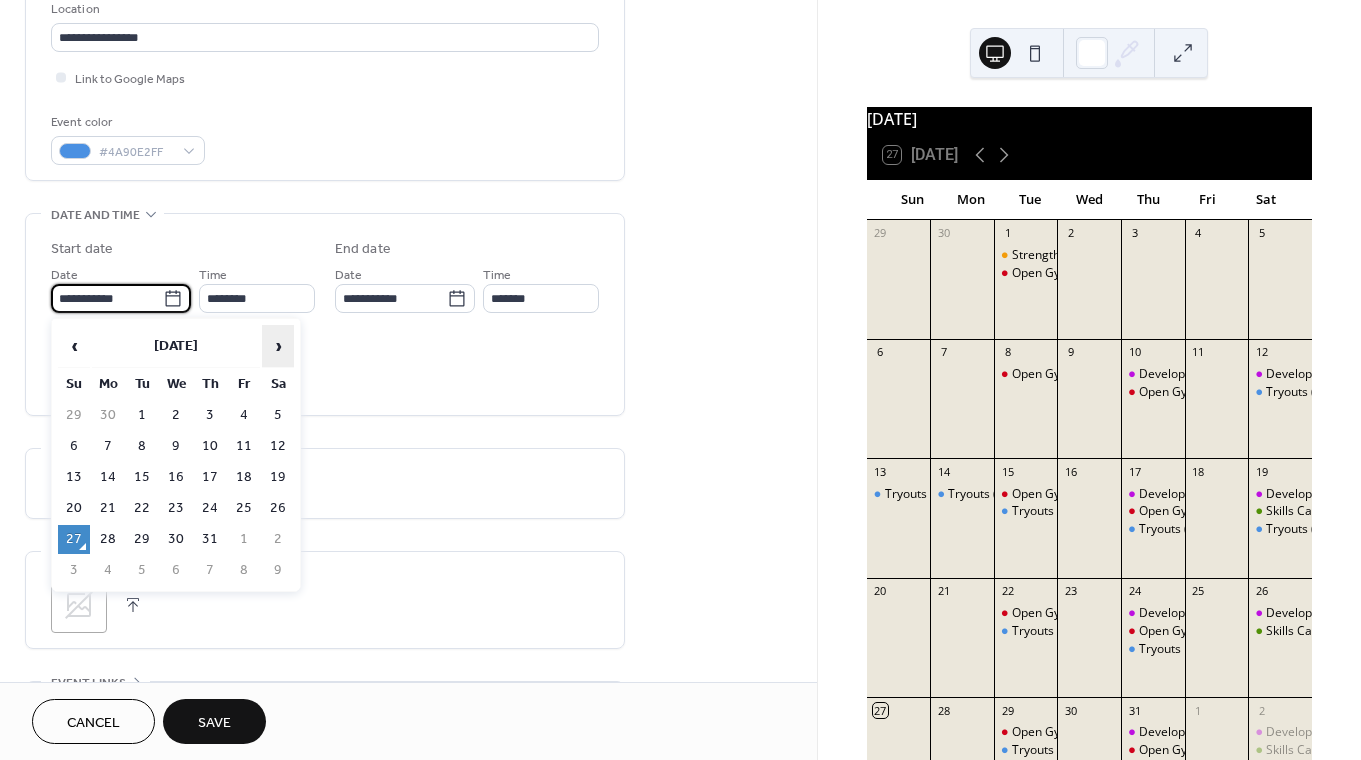 click on "›" at bounding box center (278, 346) 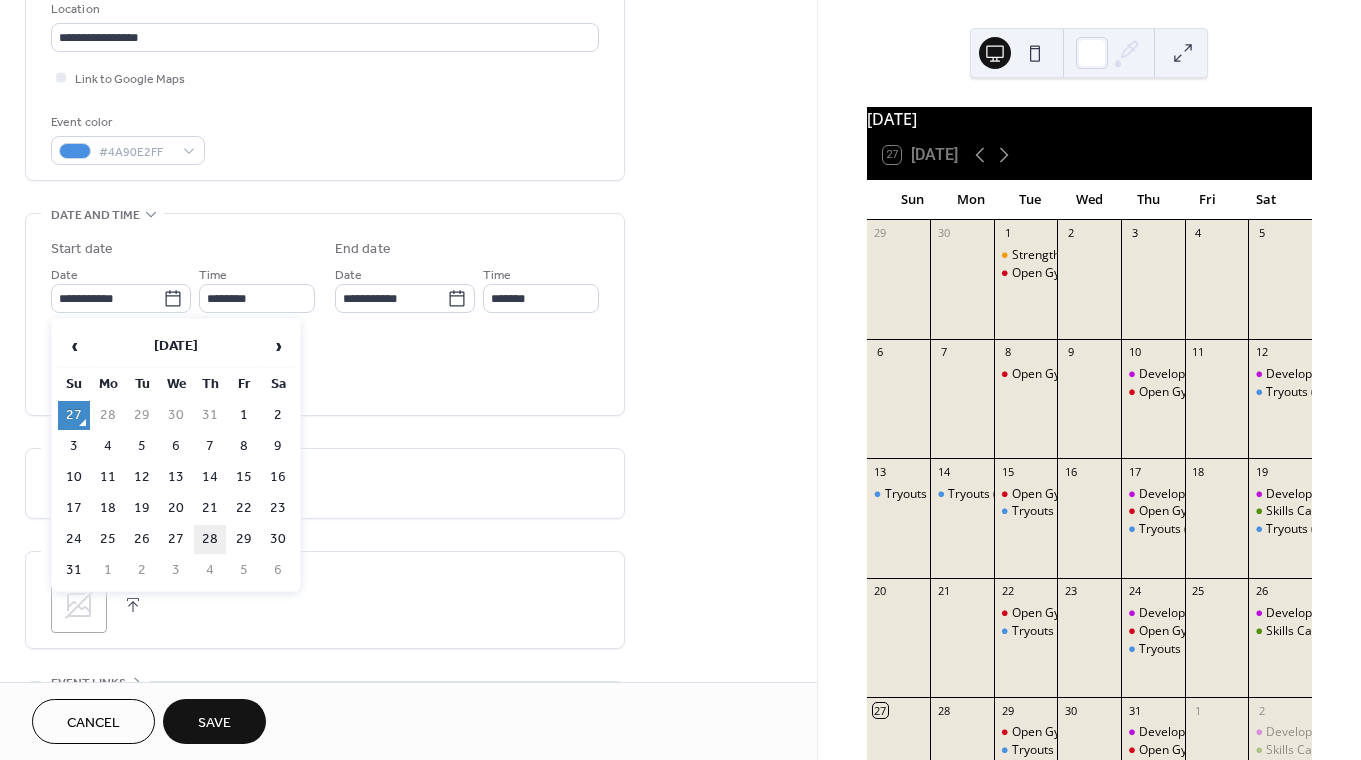 click on "28" at bounding box center [210, 539] 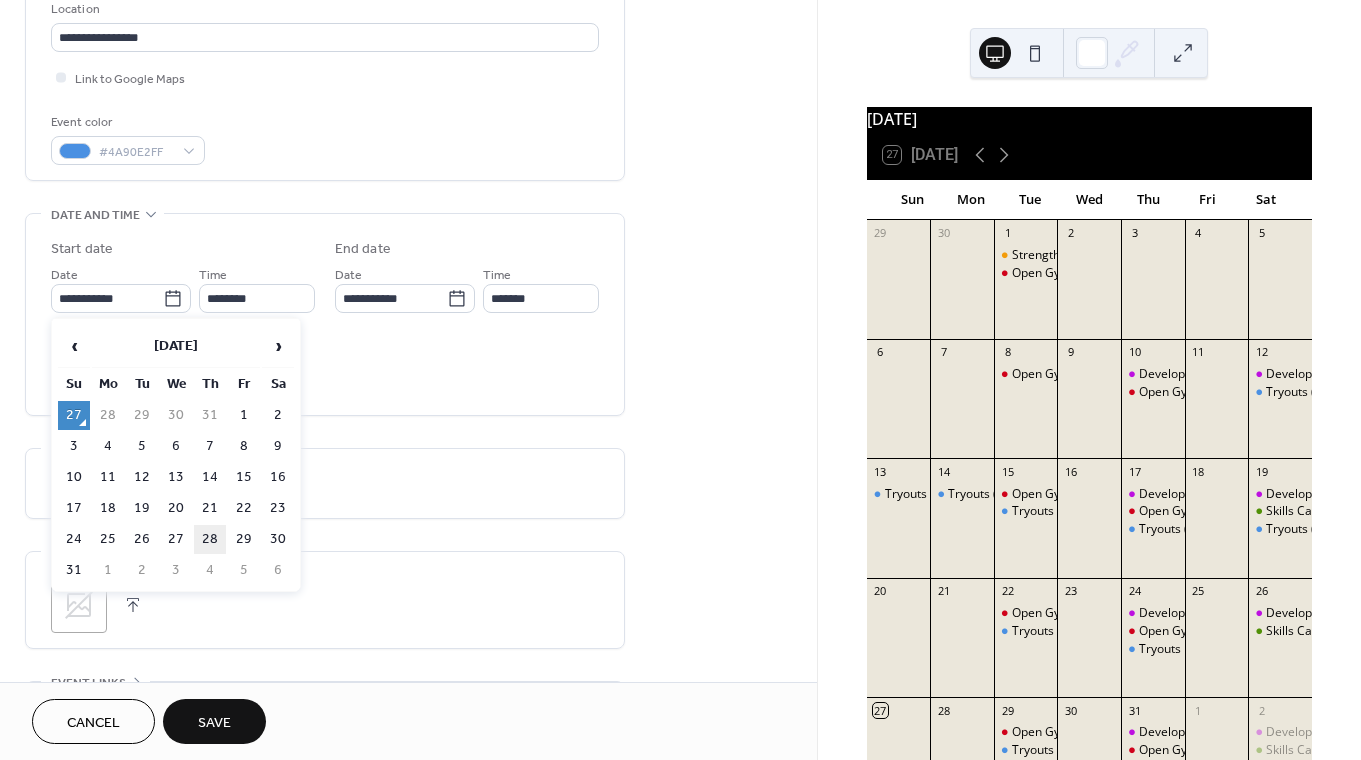 type on "**********" 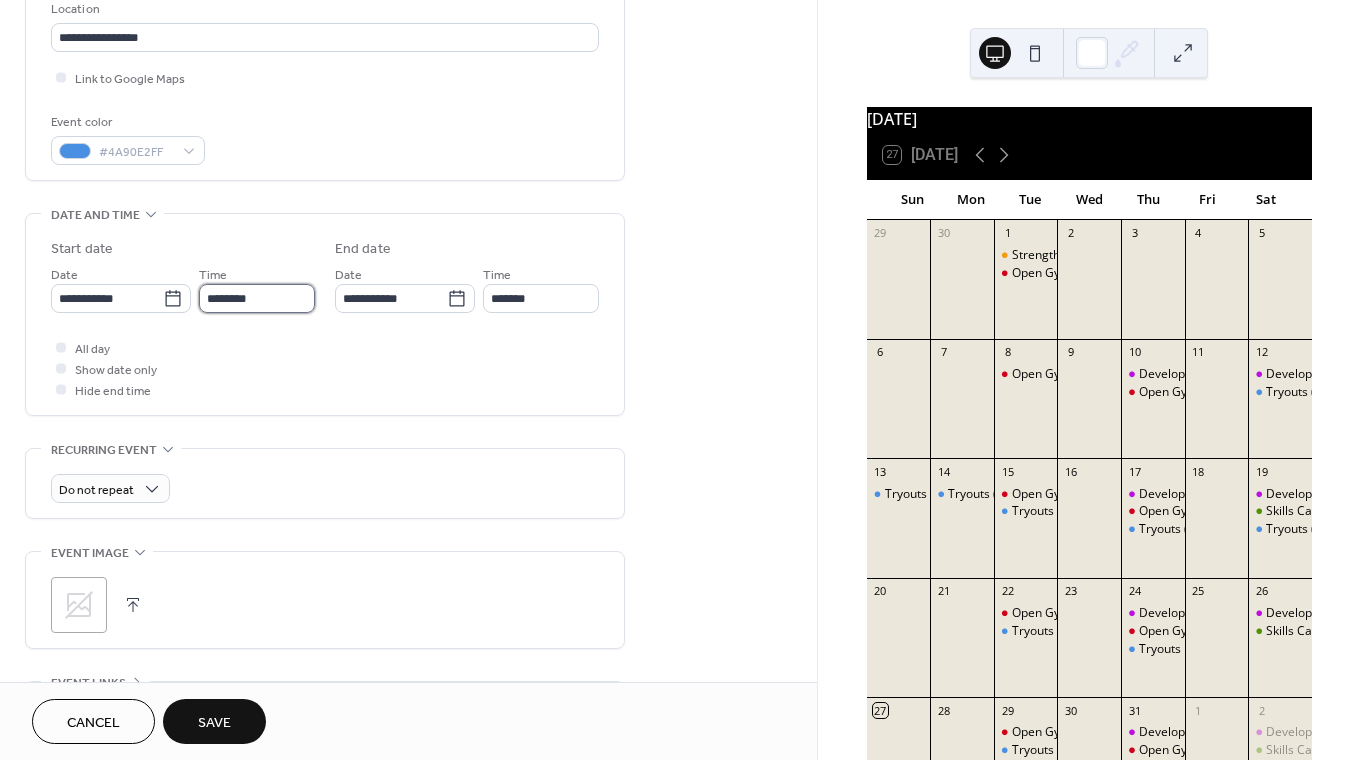 click on "********" at bounding box center [257, 298] 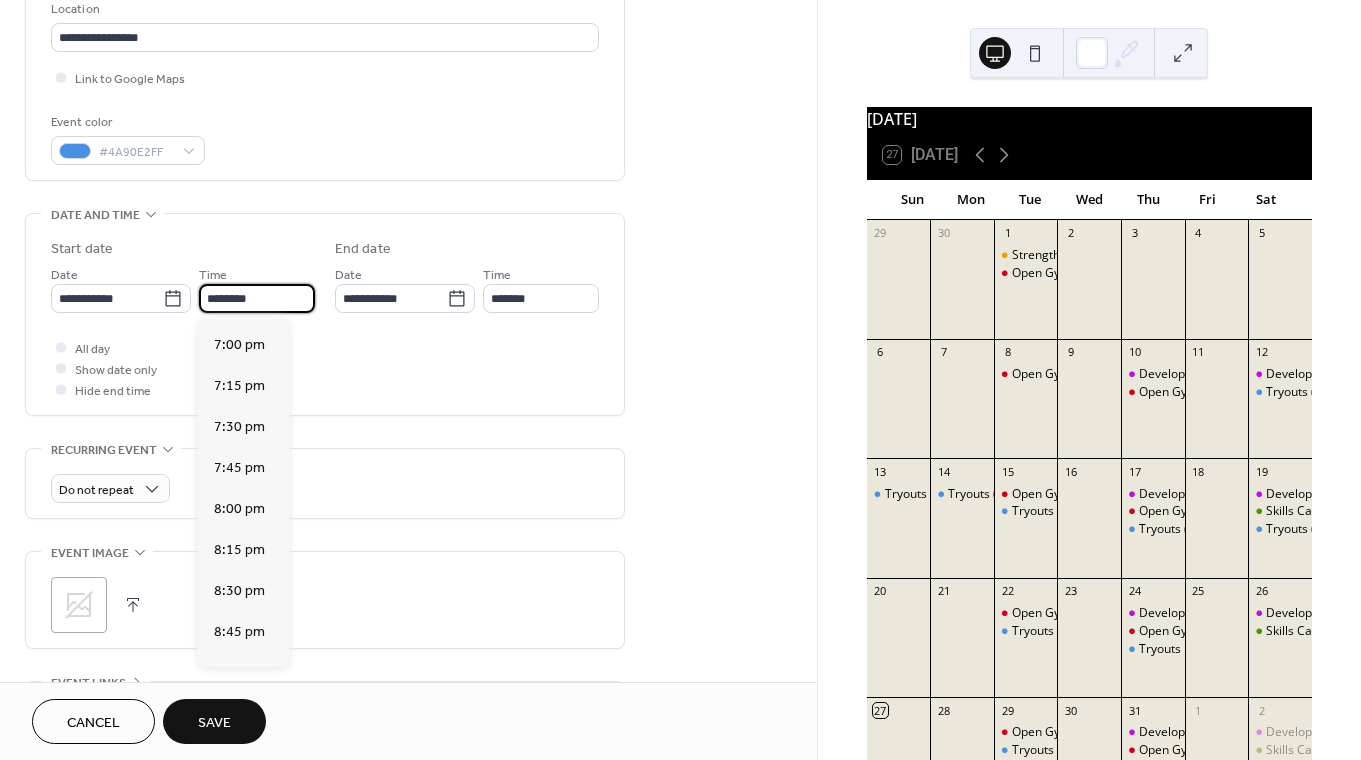 scroll, scrollTop: 3084, scrollLeft: 0, axis: vertical 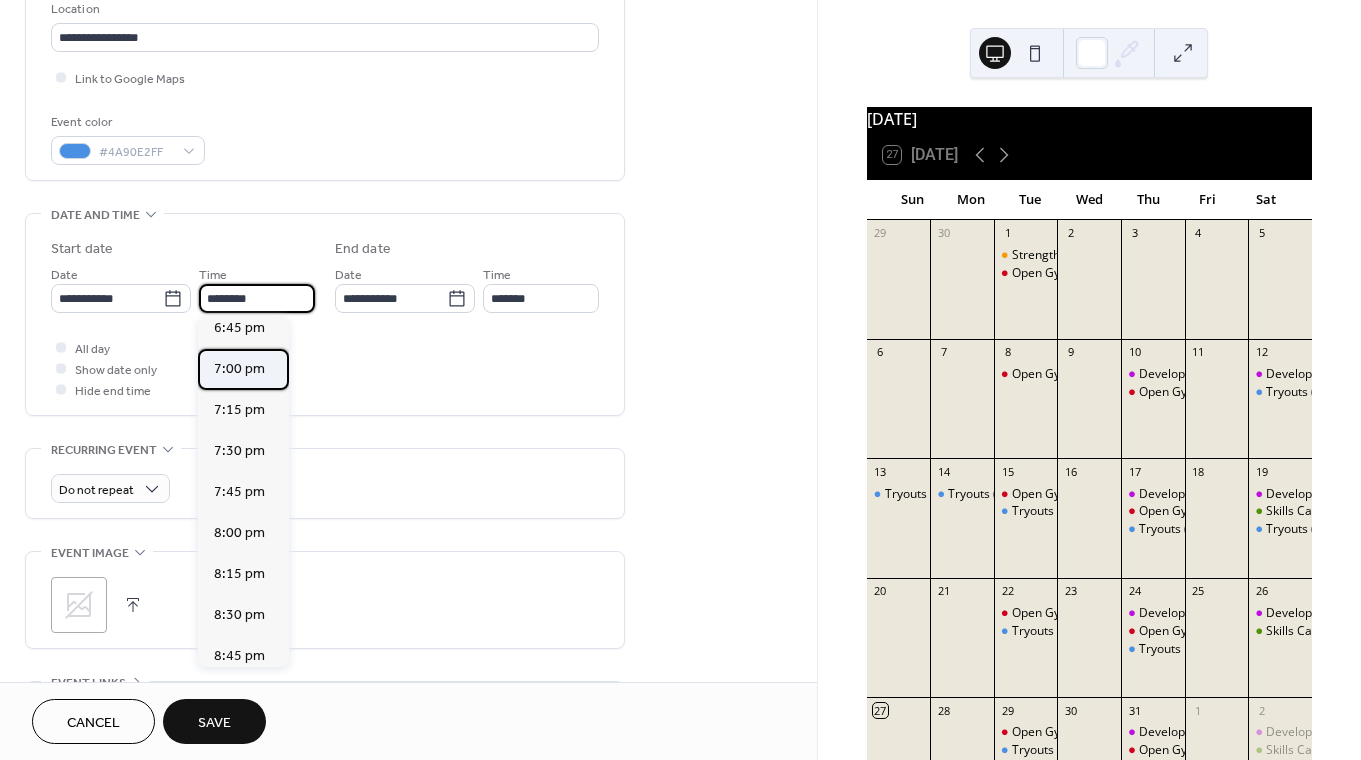 click on "7:00 pm" at bounding box center [239, 369] 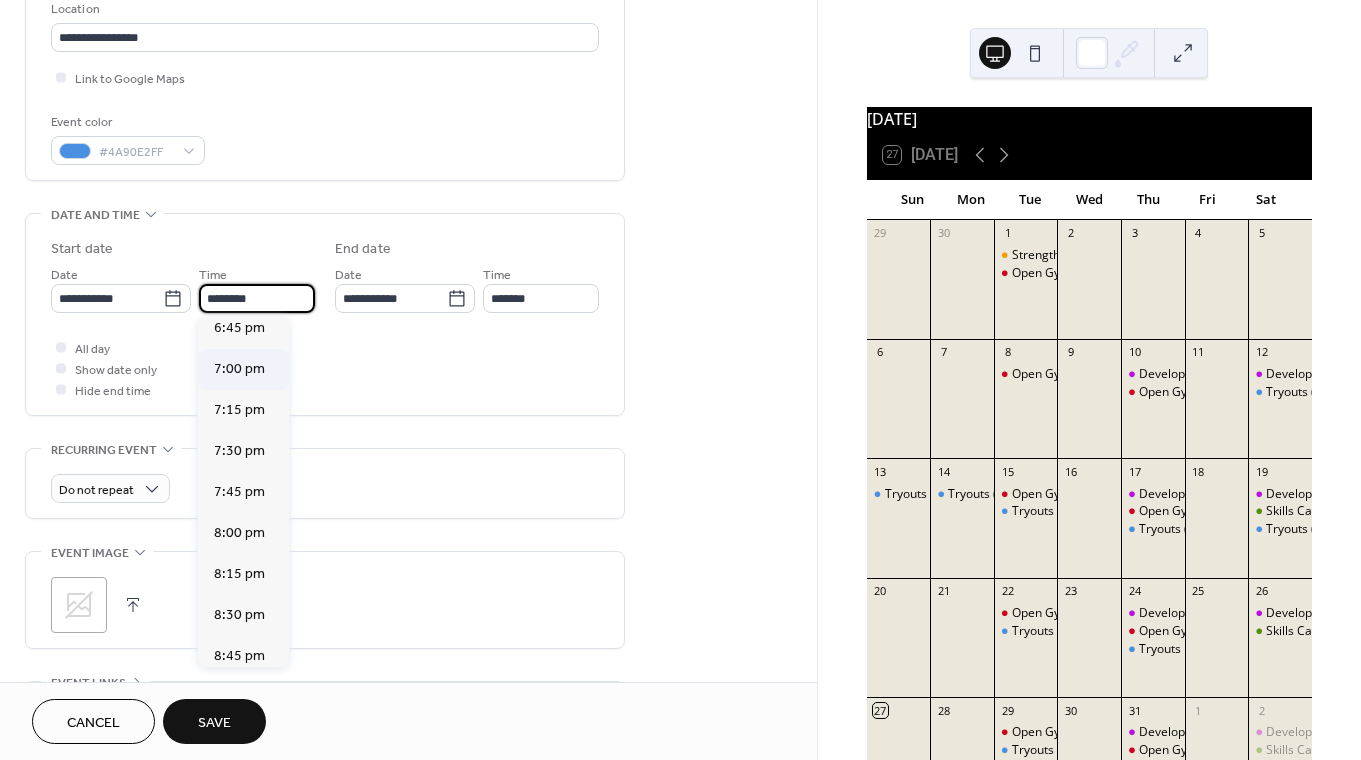 type on "*******" 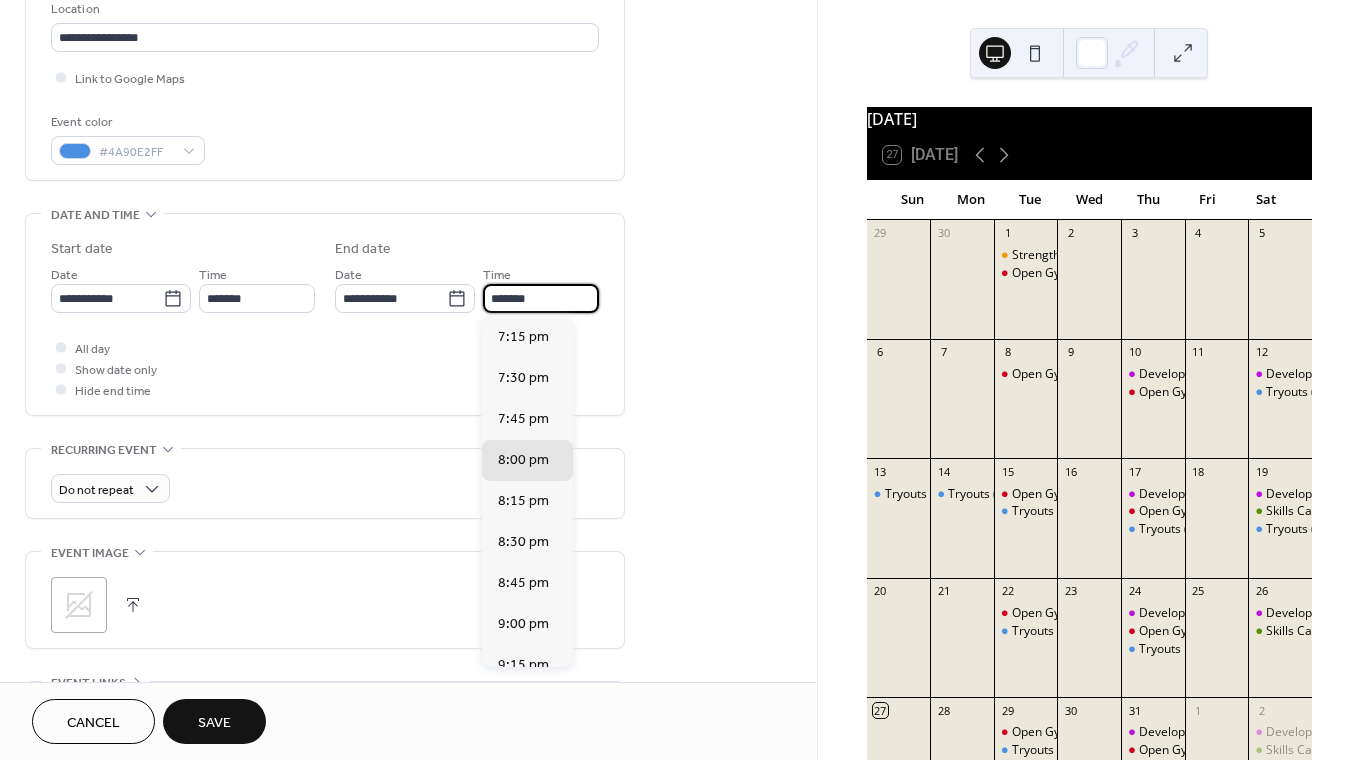 click on "*******" at bounding box center (541, 298) 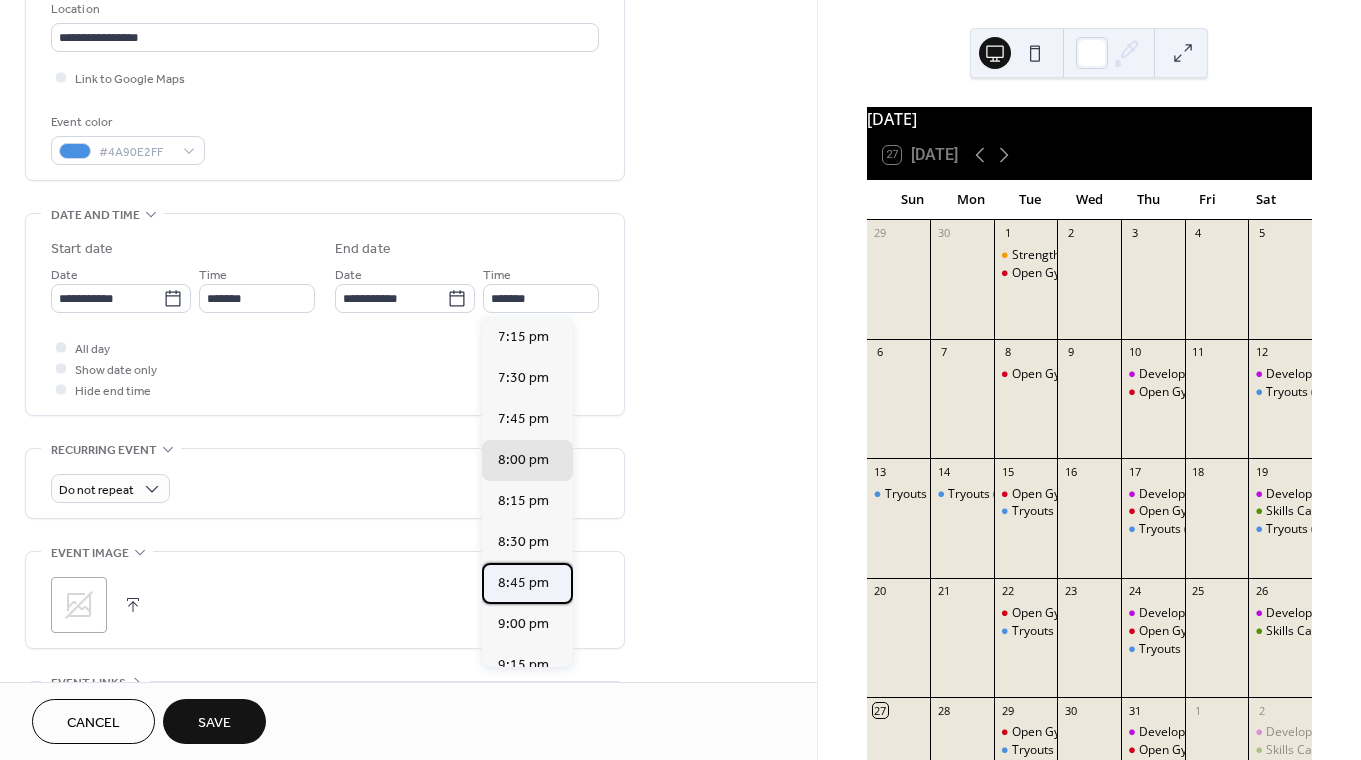 click on "8:45 pm" at bounding box center (523, 583) 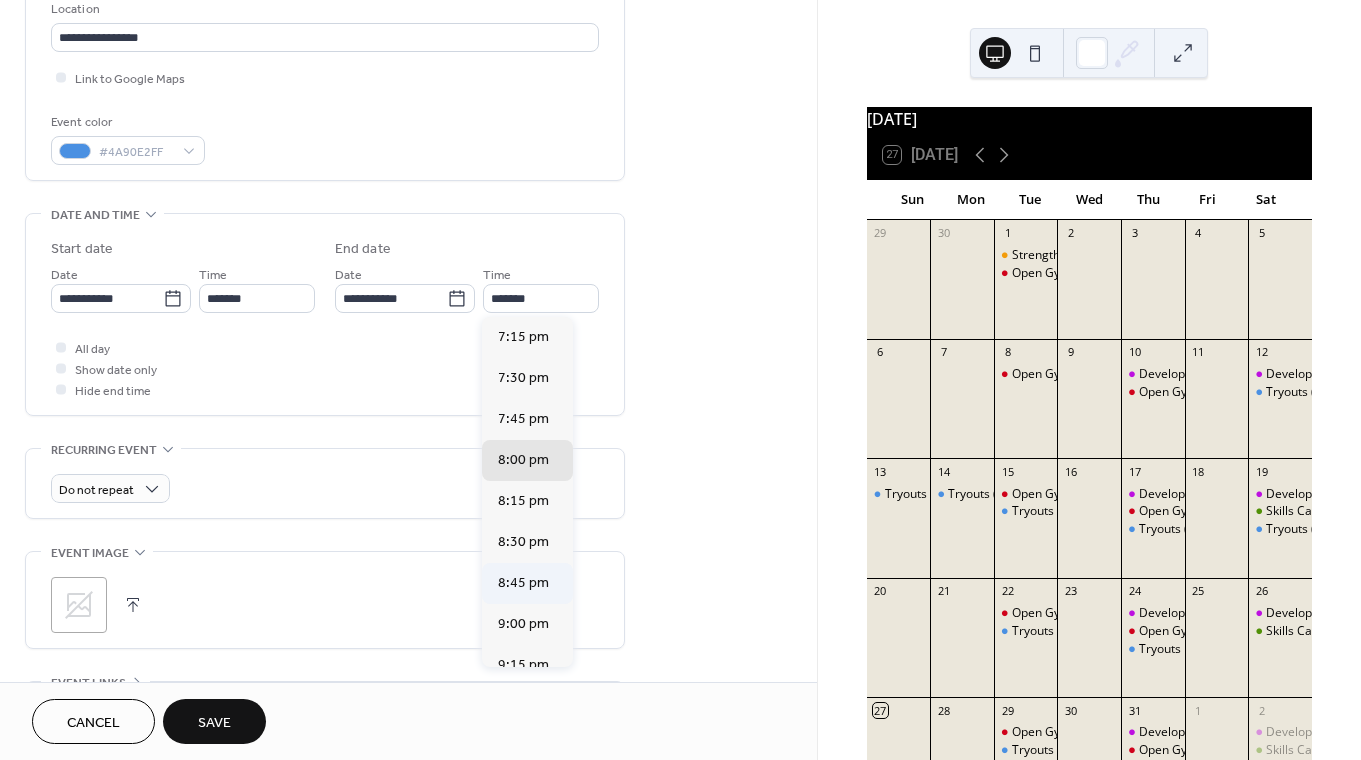 type on "*******" 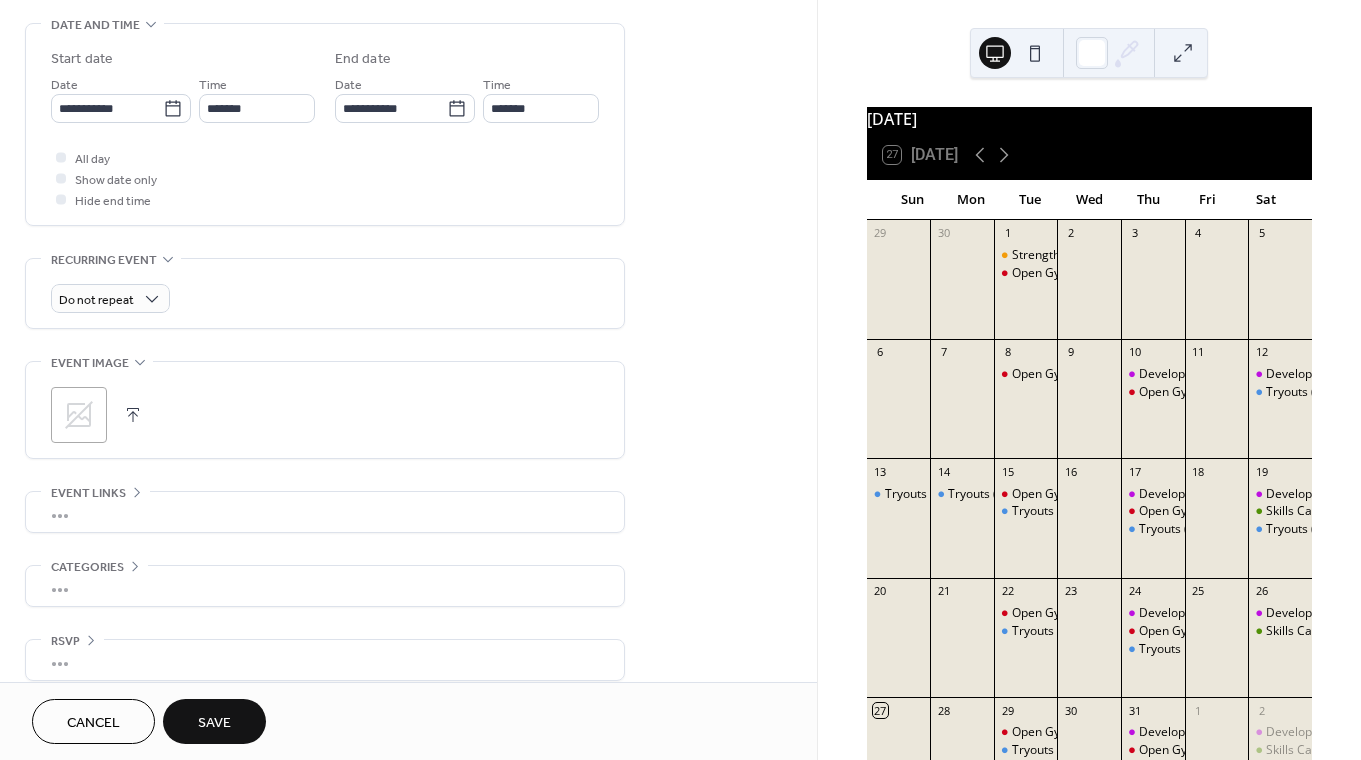 scroll, scrollTop: 647, scrollLeft: 0, axis: vertical 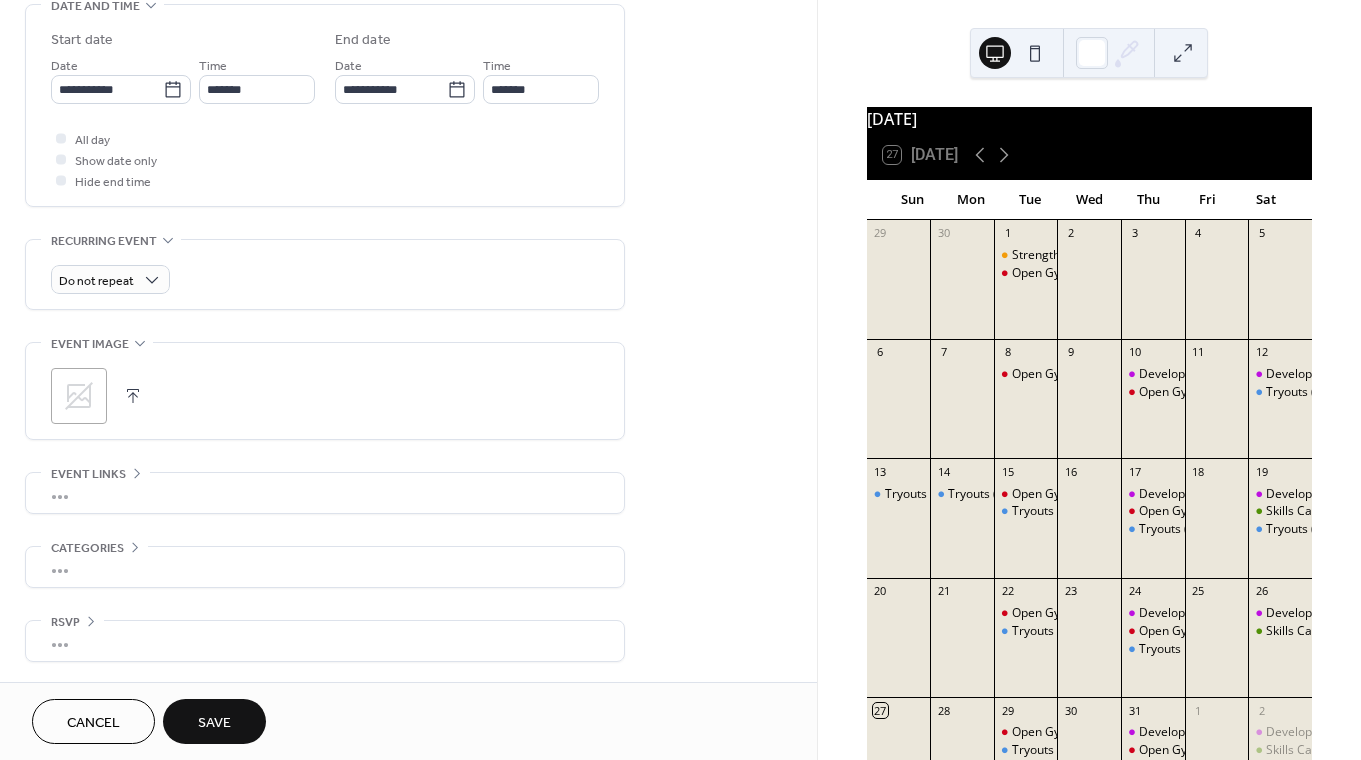 click on "Save" at bounding box center (214, 721) 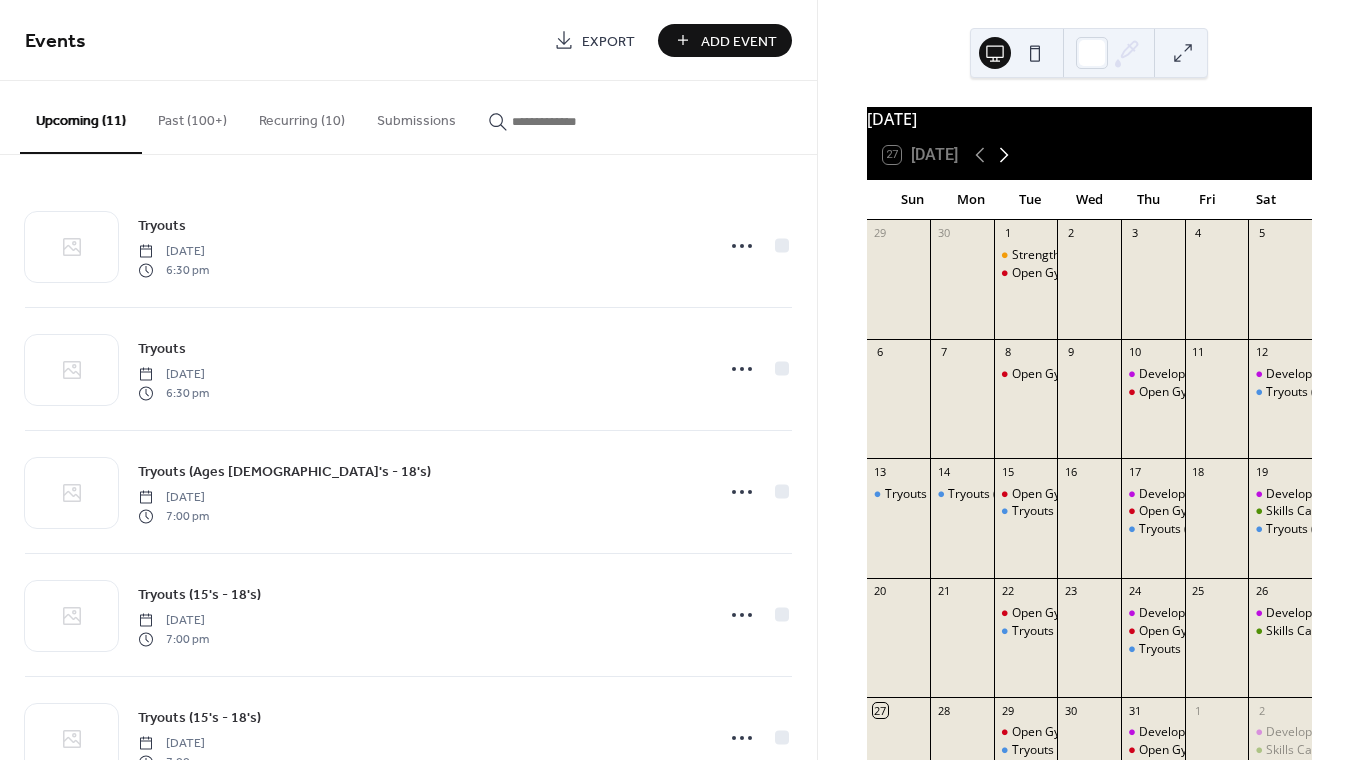 click 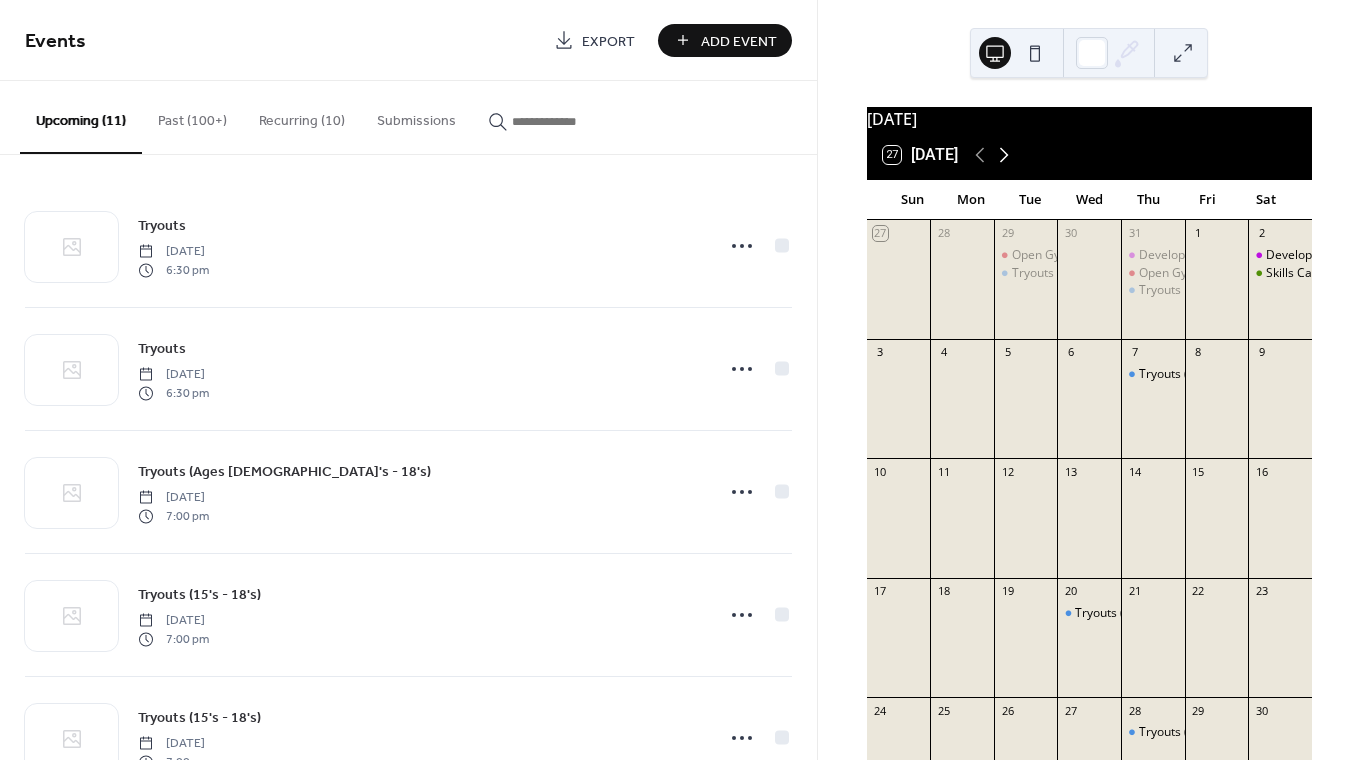 click 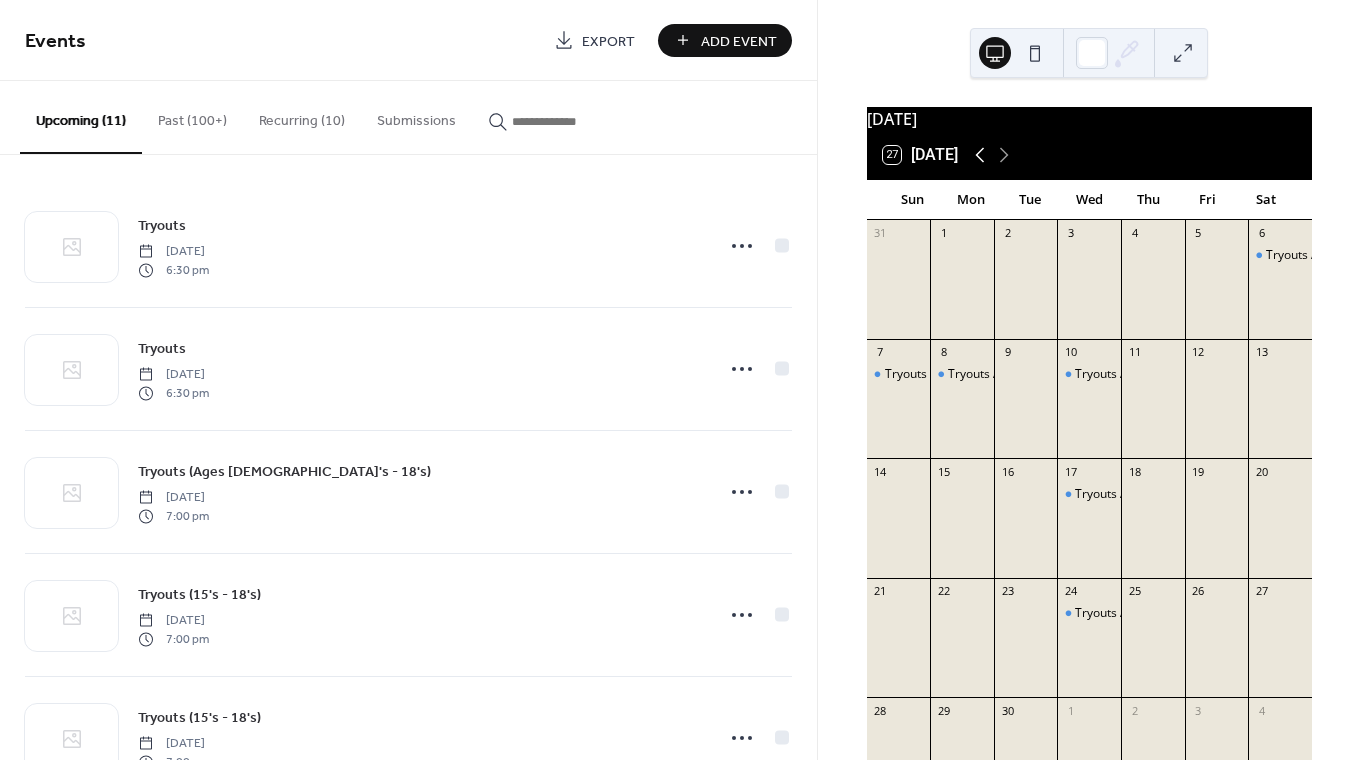 click 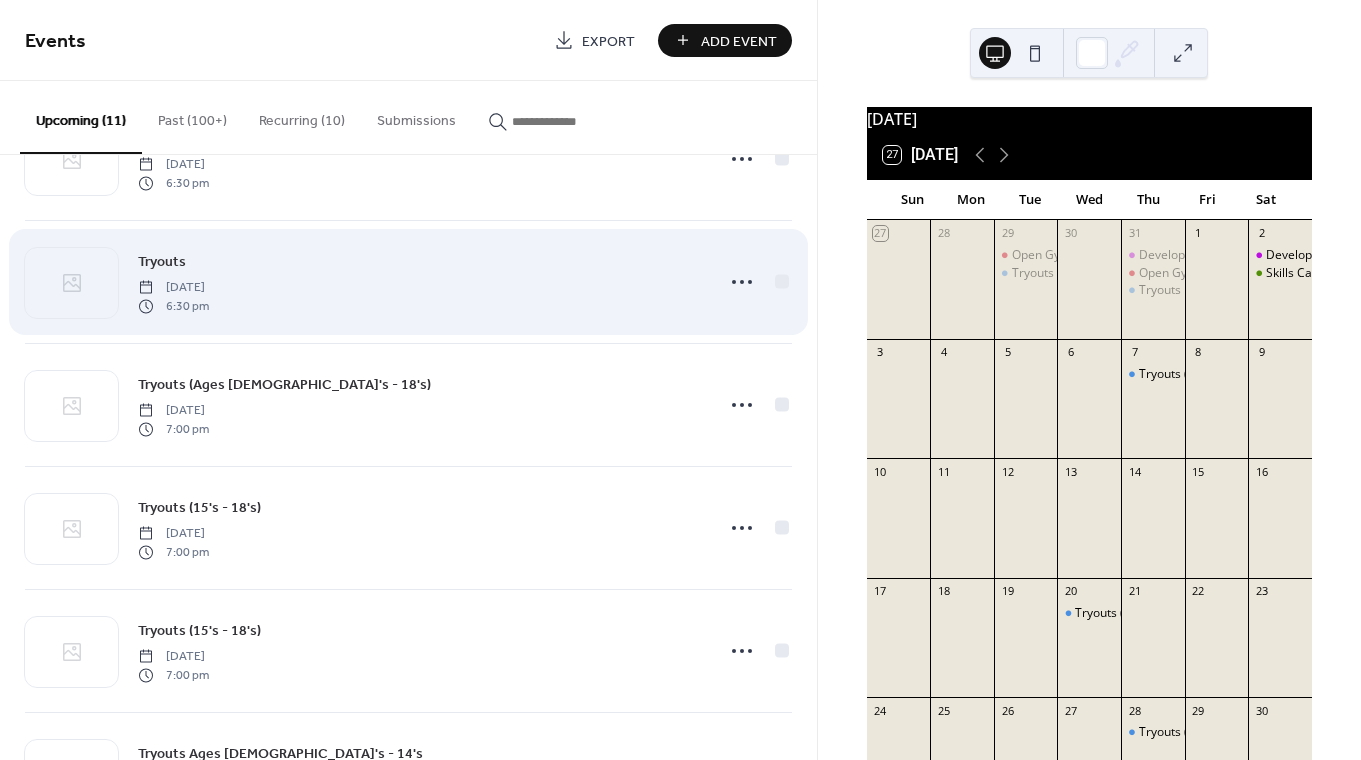 scroll, scrollTop: 0, scrollLeft: 0, axis: both 